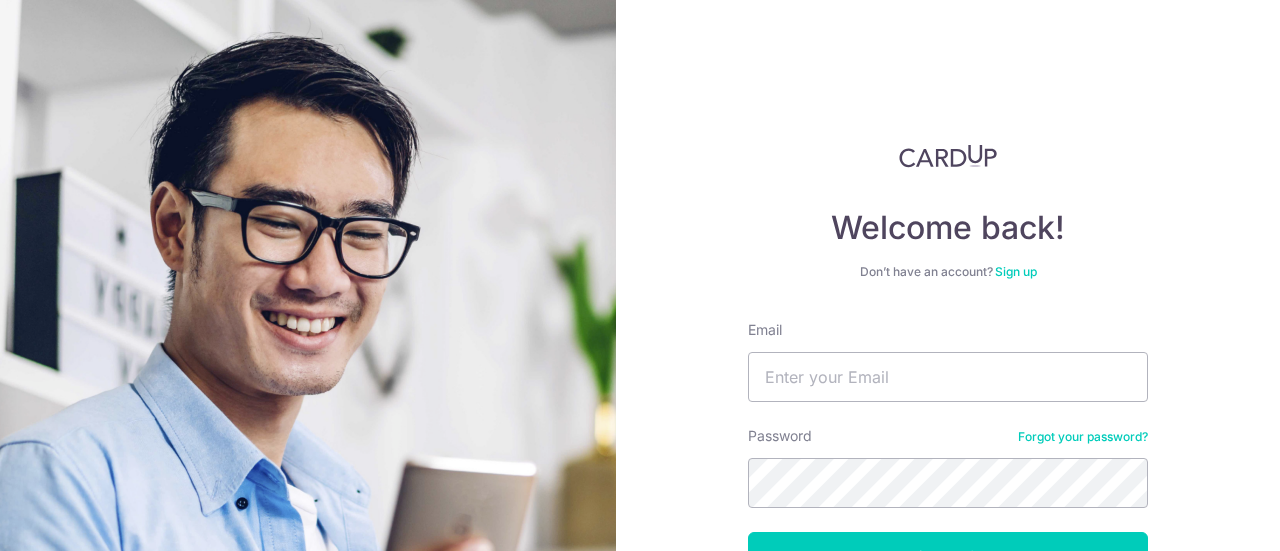 scroll, scrollTop: 0, scrollLeft: 0, axis: both 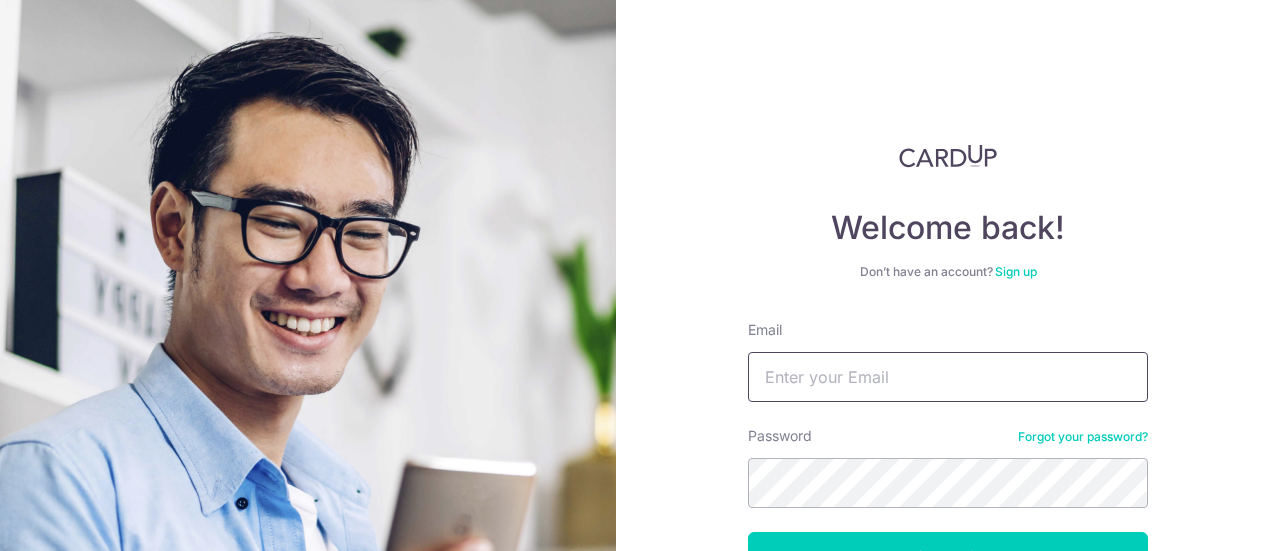 click on "Email" at bounding box center (948, 377) 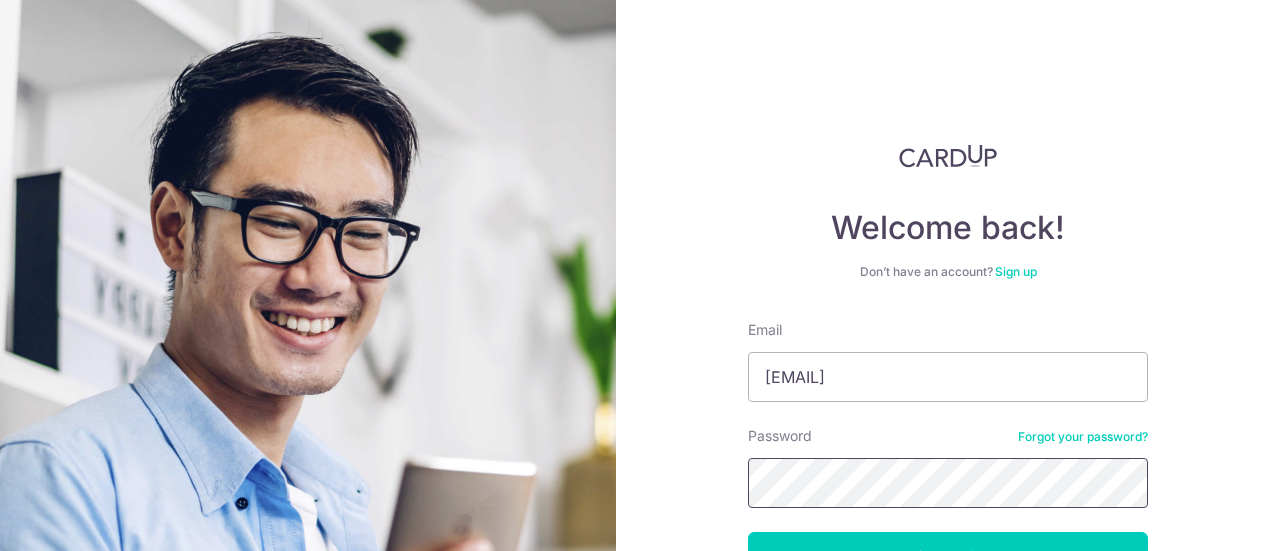 click on "Log in" at bounding box center [948, 557] 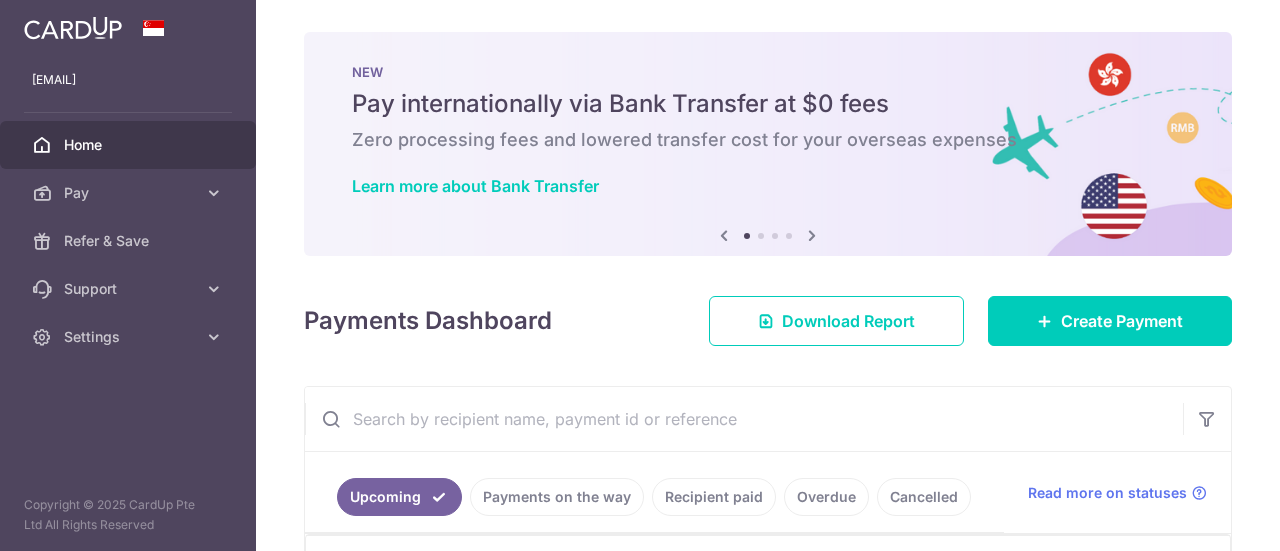 scroll, scrollTop: 0, scrollLeft: 0, axis: both 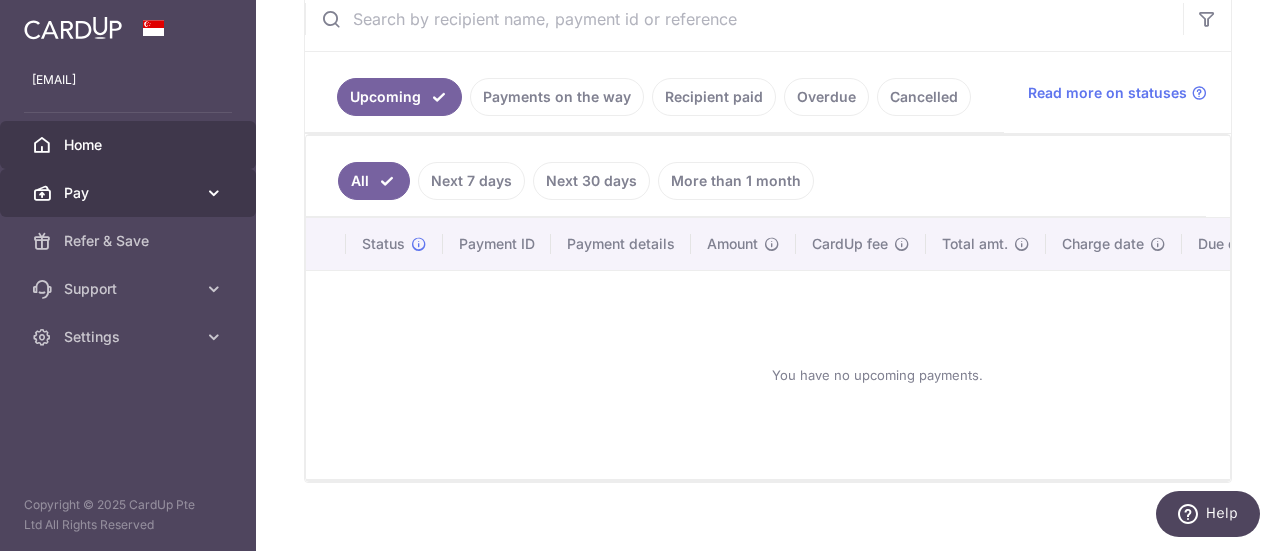 click on "Pay" at bounding box center (130, 193) 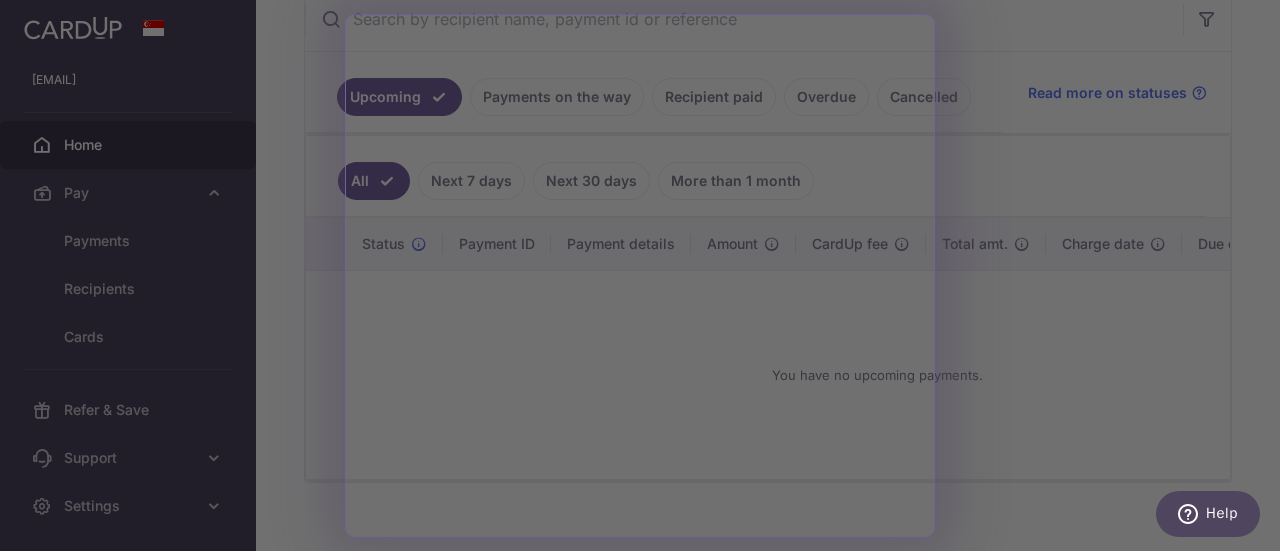 click at bounding box center (646, 278) 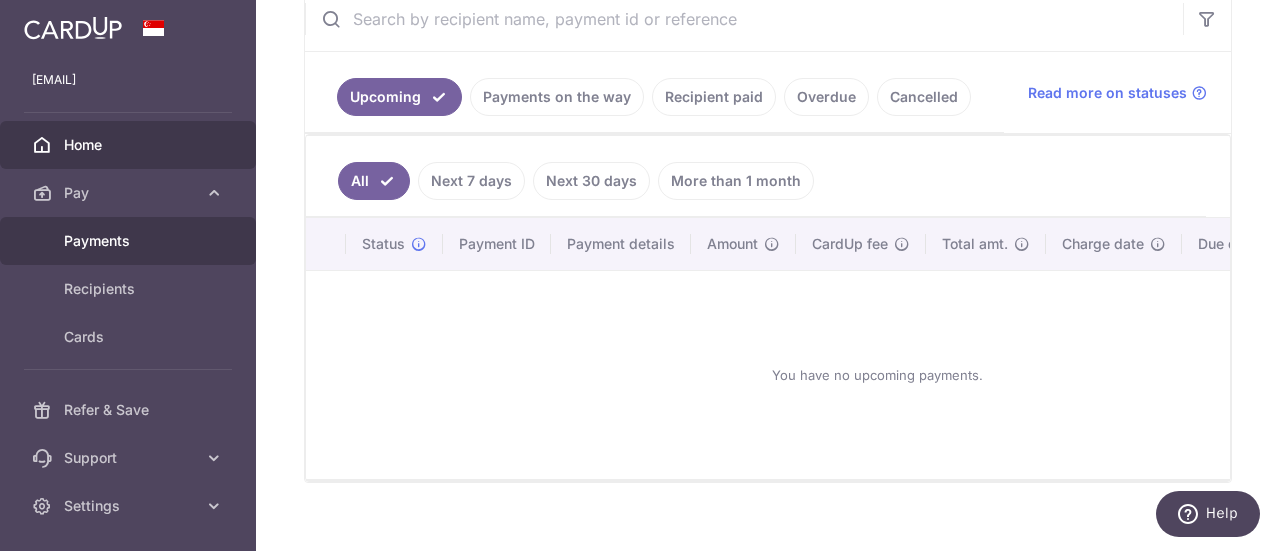 click on "Payments" at bounding box center (130, 241) 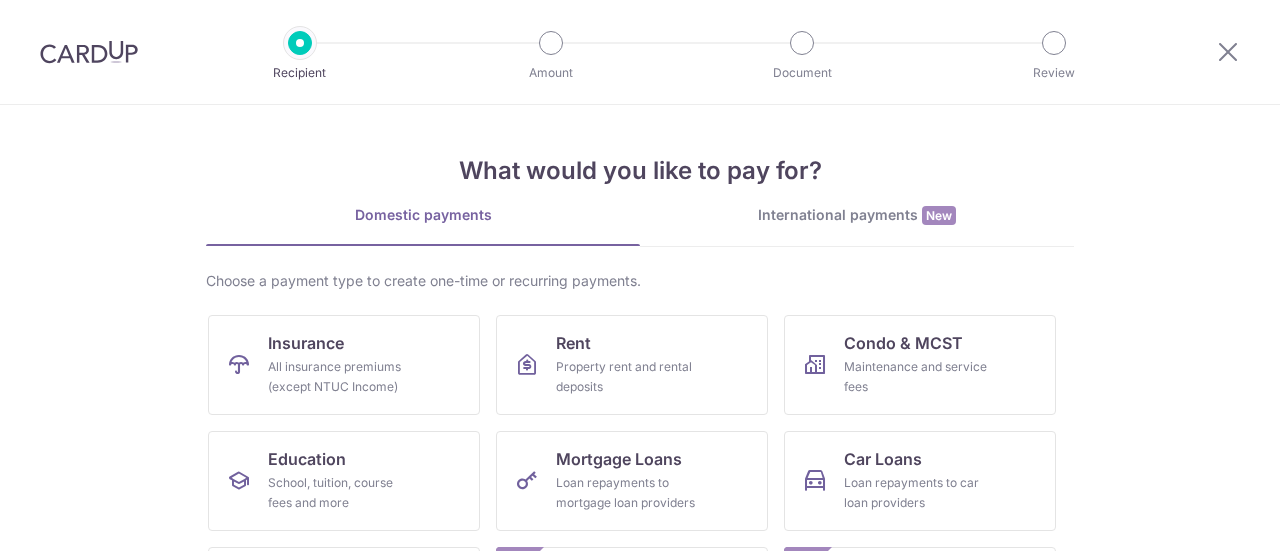 scroll, scrollTop: 0, scrollLeft: 0, axis: both 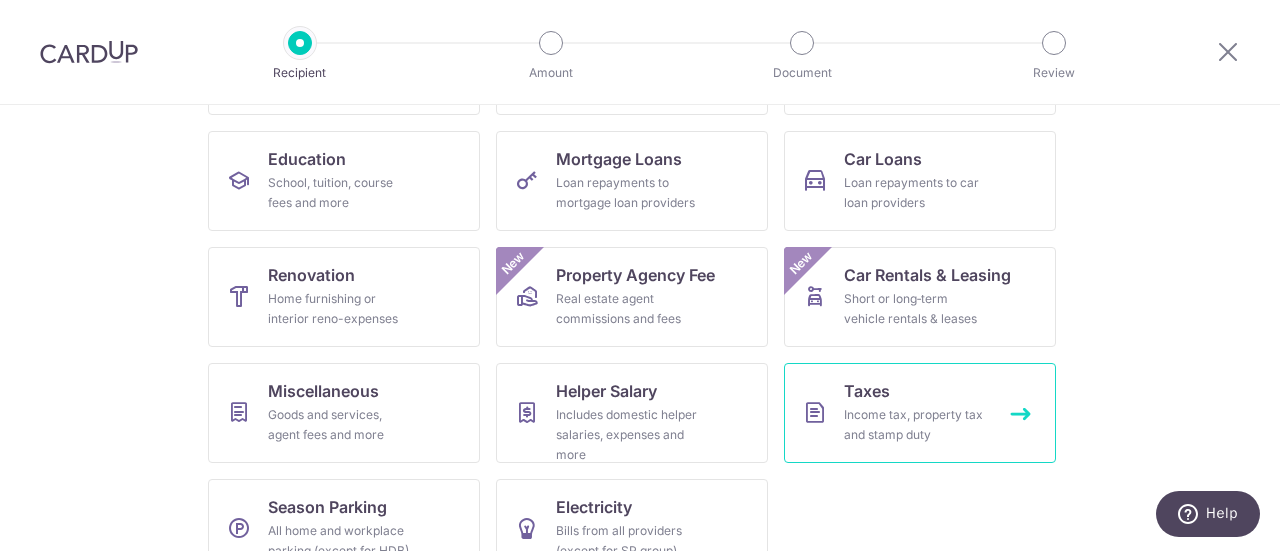 click on "Taxes" at bounding box center [867, 391] 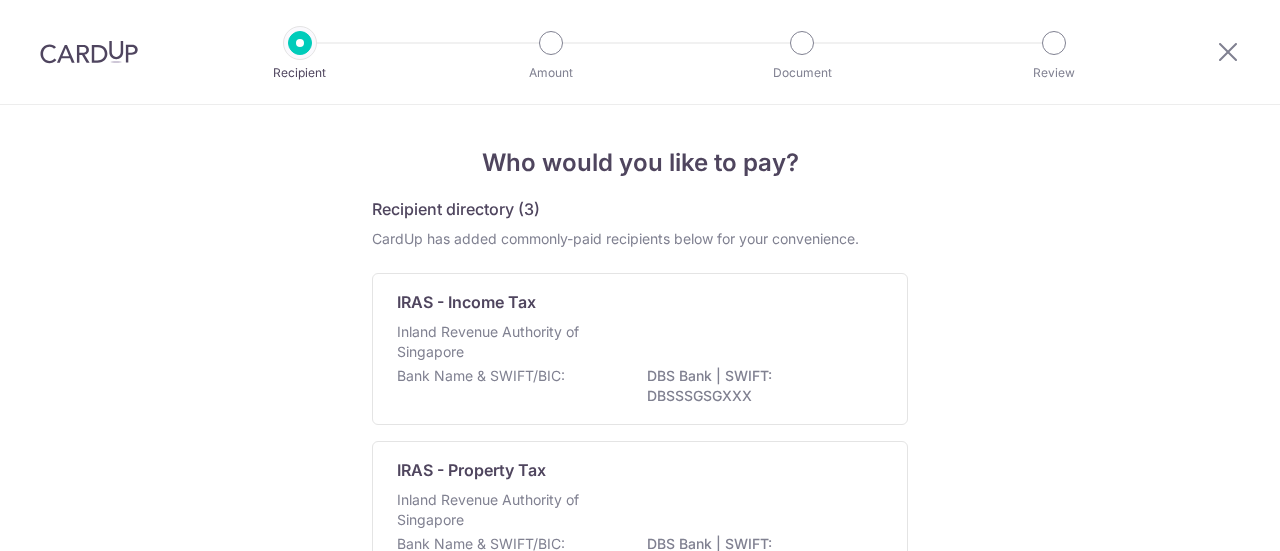 scroll, scrollTop: 0, scrollLeft: 0, axis: both 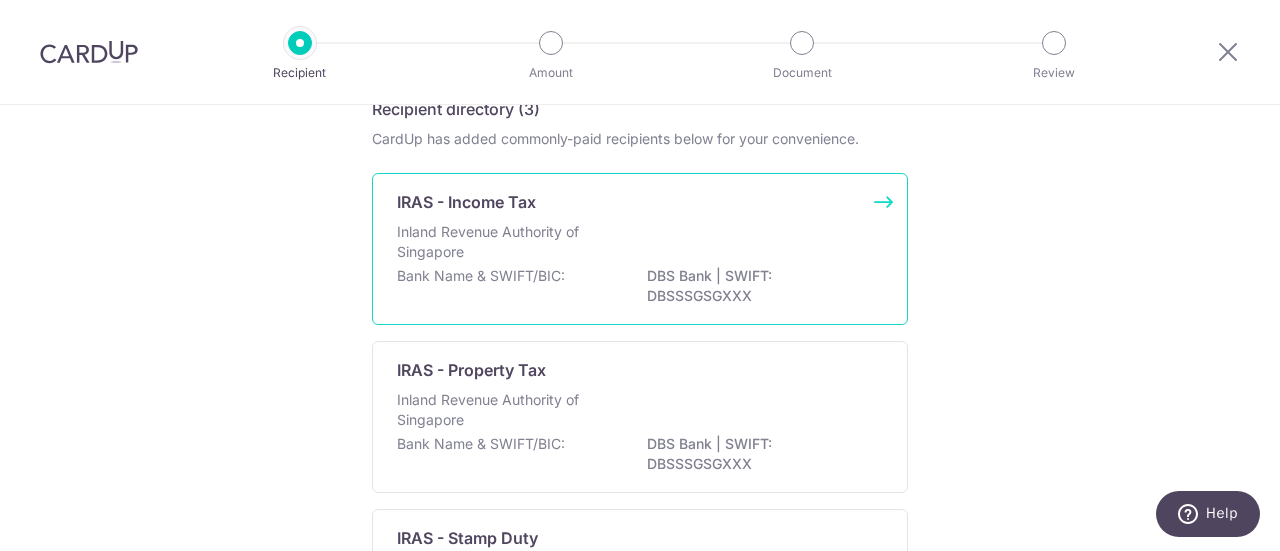 click on "Inland Revenue Authority of Singapore" at bounding box center (640, 244) 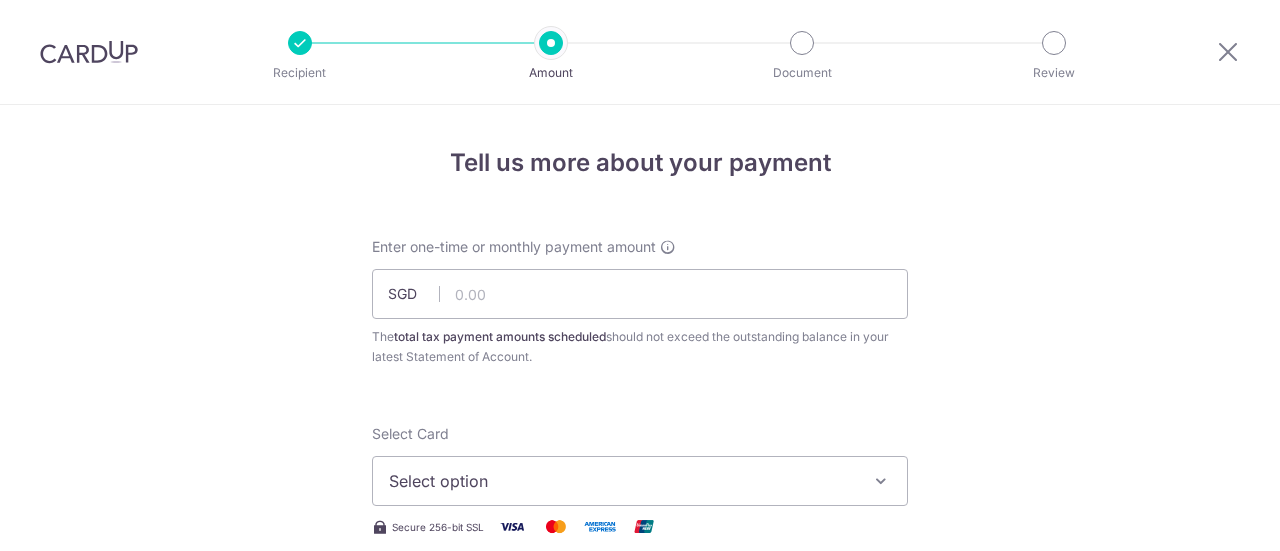 scroll, scrollTop: 0, scrollLeft: 0, axis: both 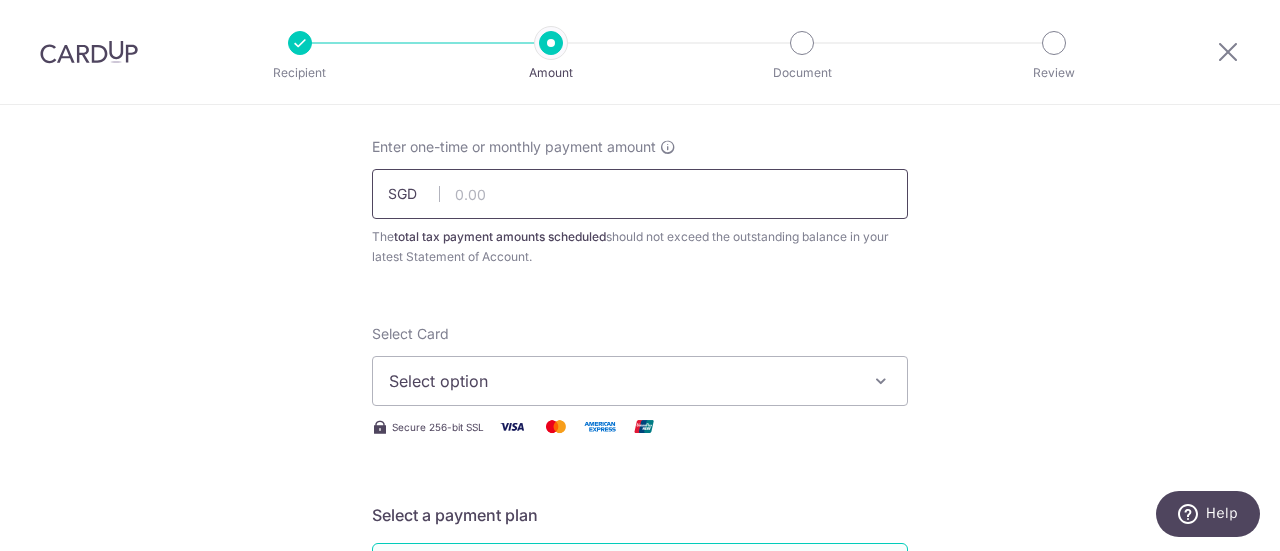 click at bounding box center (640, 194) 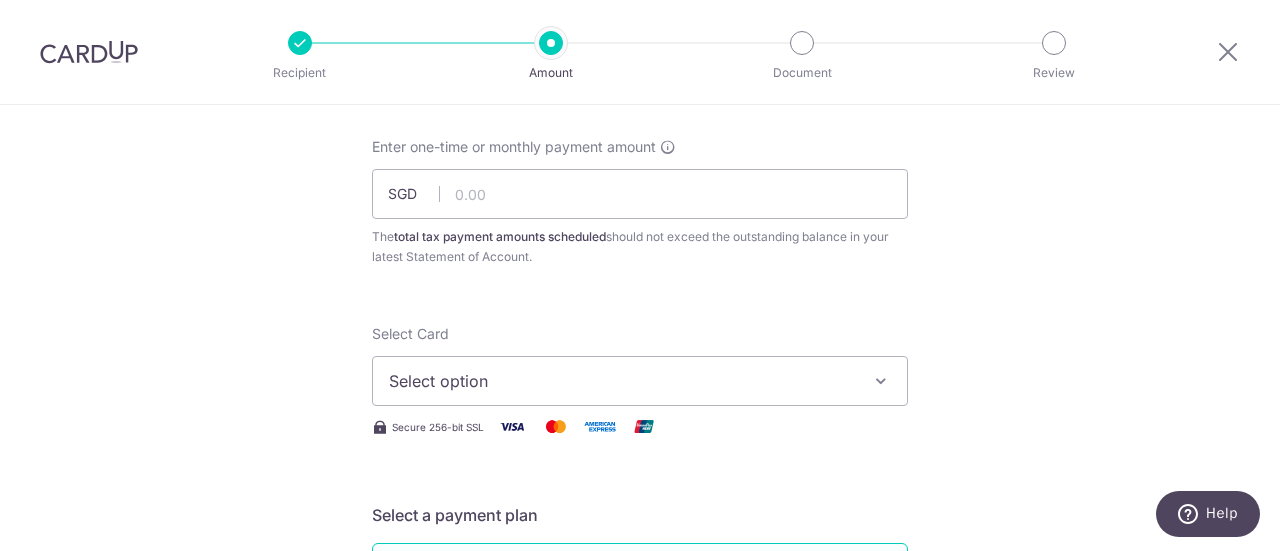 click on "Select option" at bounding box center [622, 381] 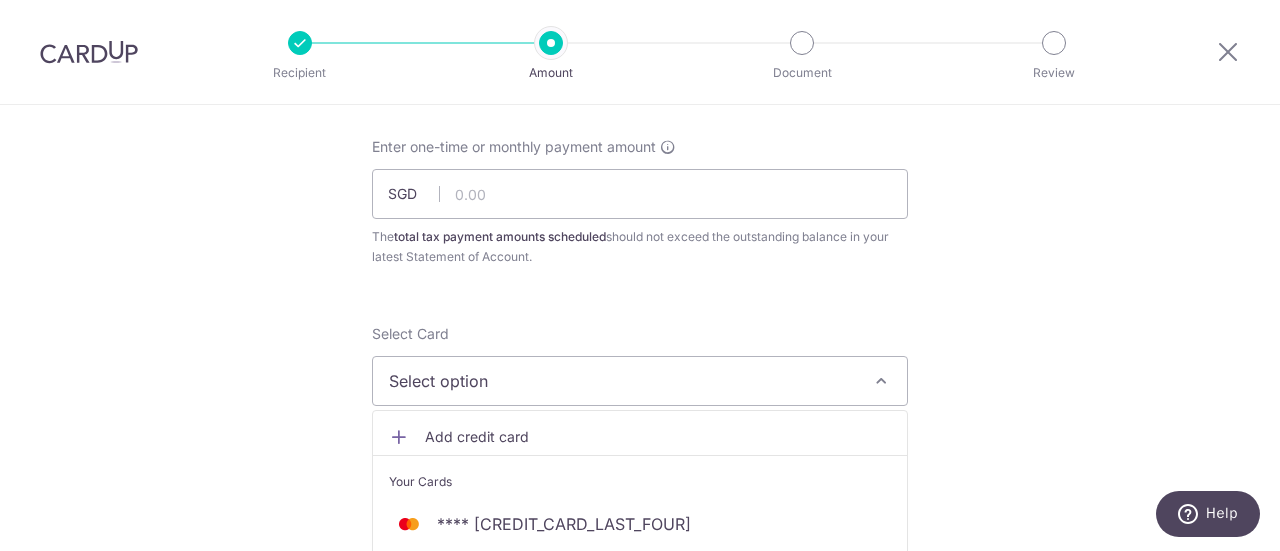 click on "Tell us more about your payment
Enter one-time or monthly payment amount
SGD
The  total tax payment amounts scheduled  should not exceed the outstanding balance in your latest Statement of Account.
Select Card
Select option
Add credit card
Your Cards
**** 5148
Secure 256-bit SSL
Text
New card details" at bounding box center [640, 933] 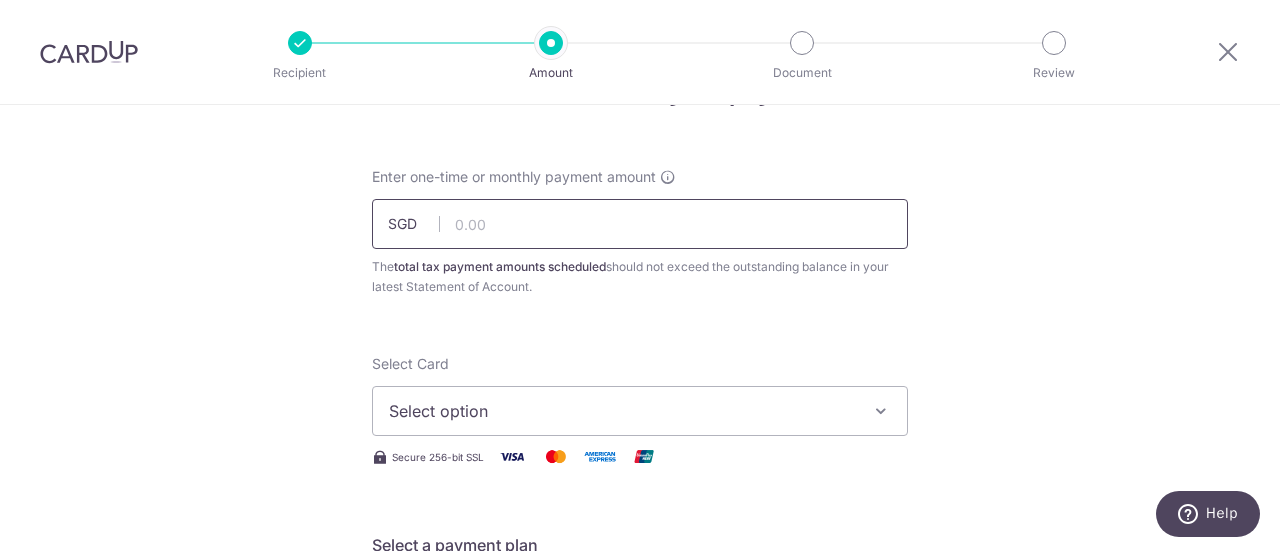 scroll, scrollTop: 0, scrollLeft: 0, axis: both 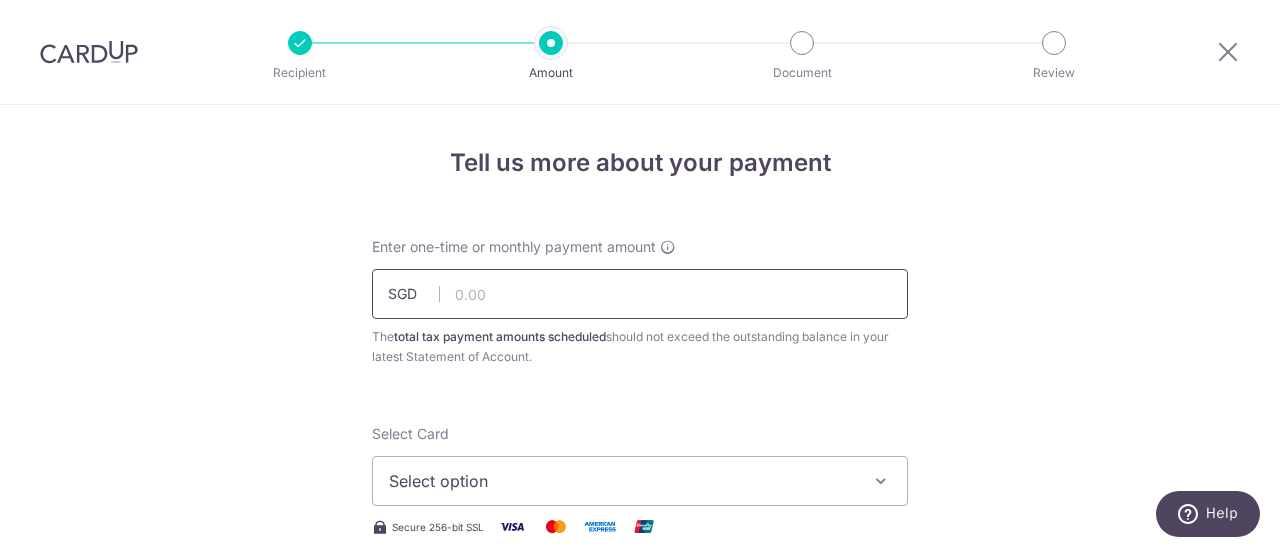 click at bounding box center [640, 294] 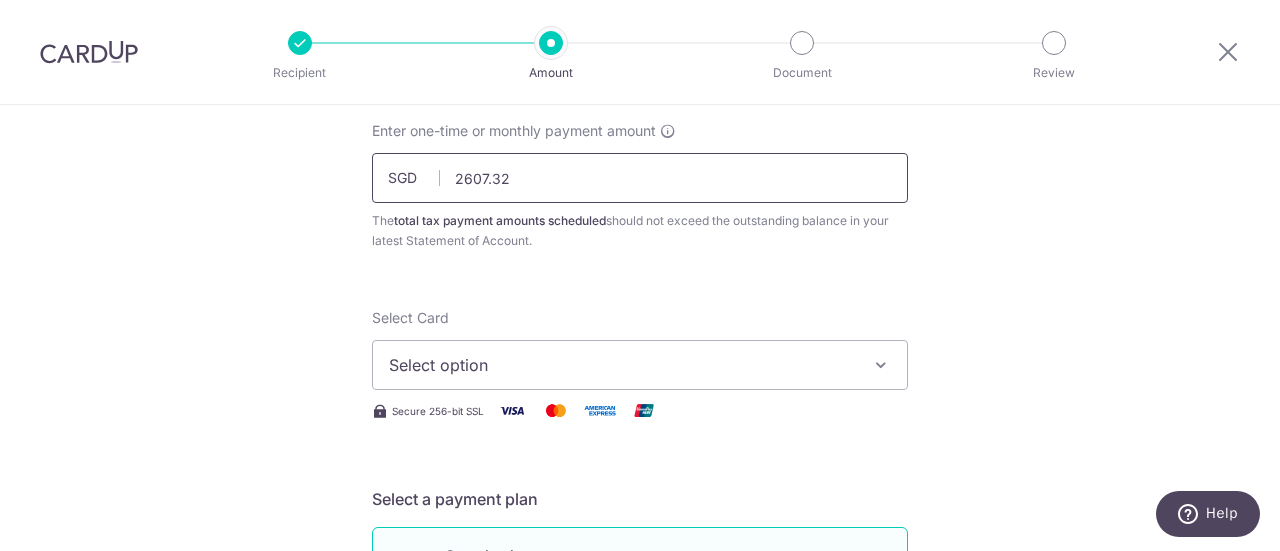 scroll, scrollTop: 200, scrollLeft: 0, axis: vertical 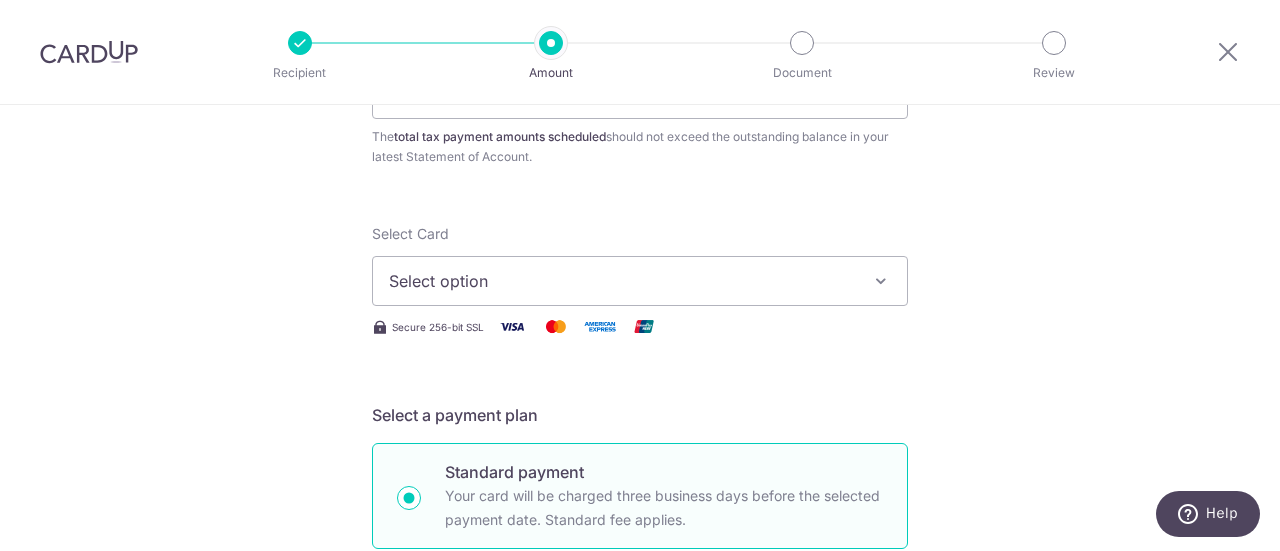 type on "2,607.32" 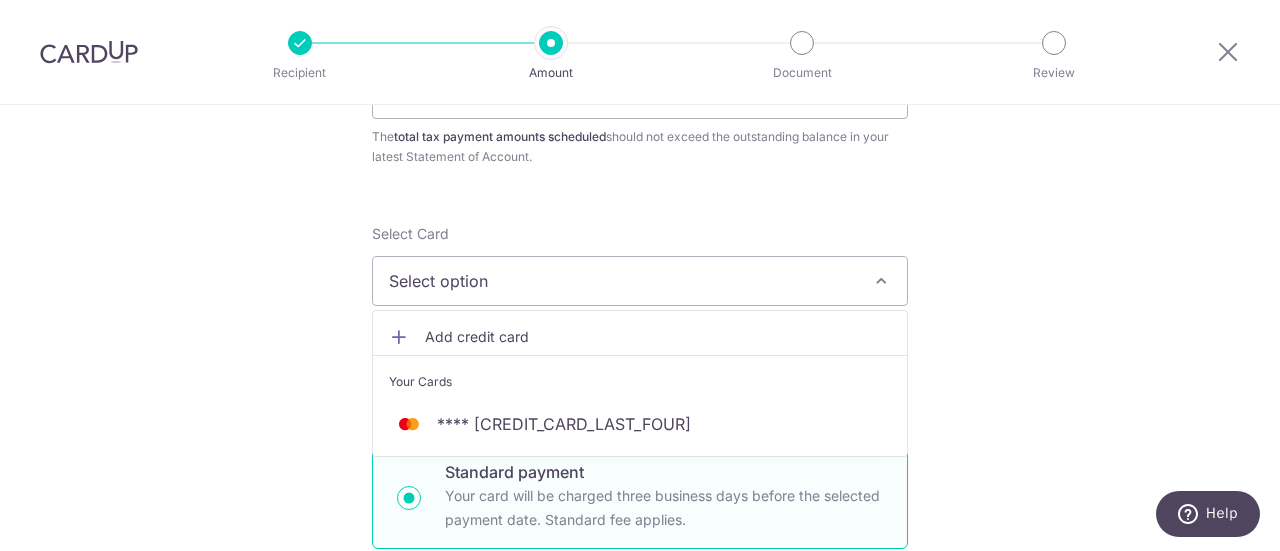 click on "Add credit card" at bounding box center (640, 337) 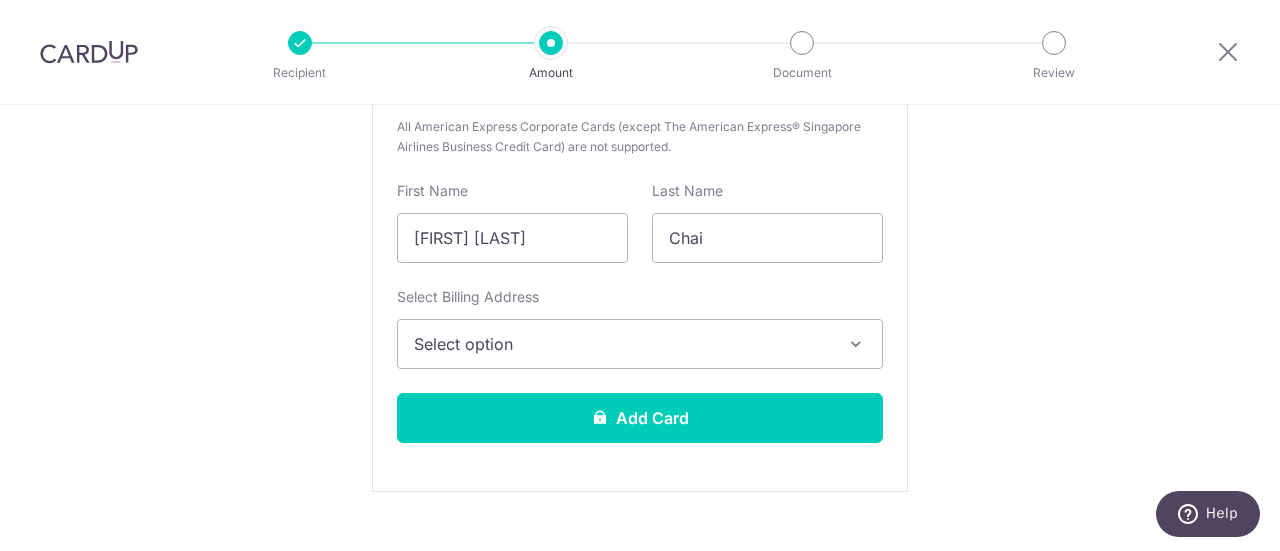 scroll, scrollTop: 700, scrollLeft: 0, axis: vertical 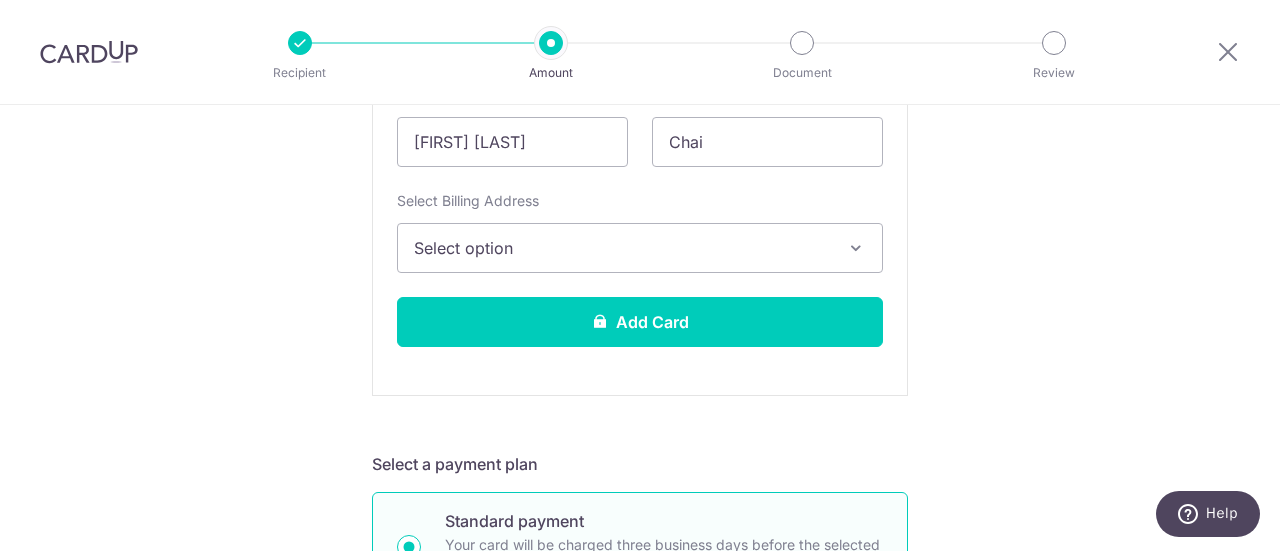 click on "Select option" at bounding box center [622, 248] 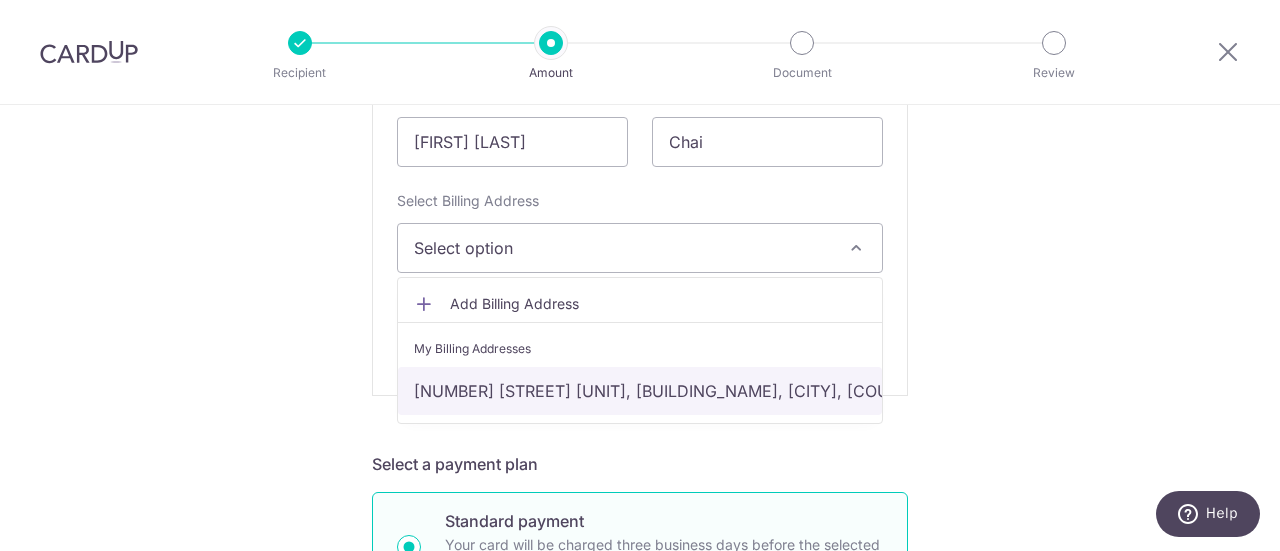 click on "2 Sims Drive 01-11, Sims Urban Oasis, Singapore, Singapore, Singapore-387386" at bounding box center [640, 391] 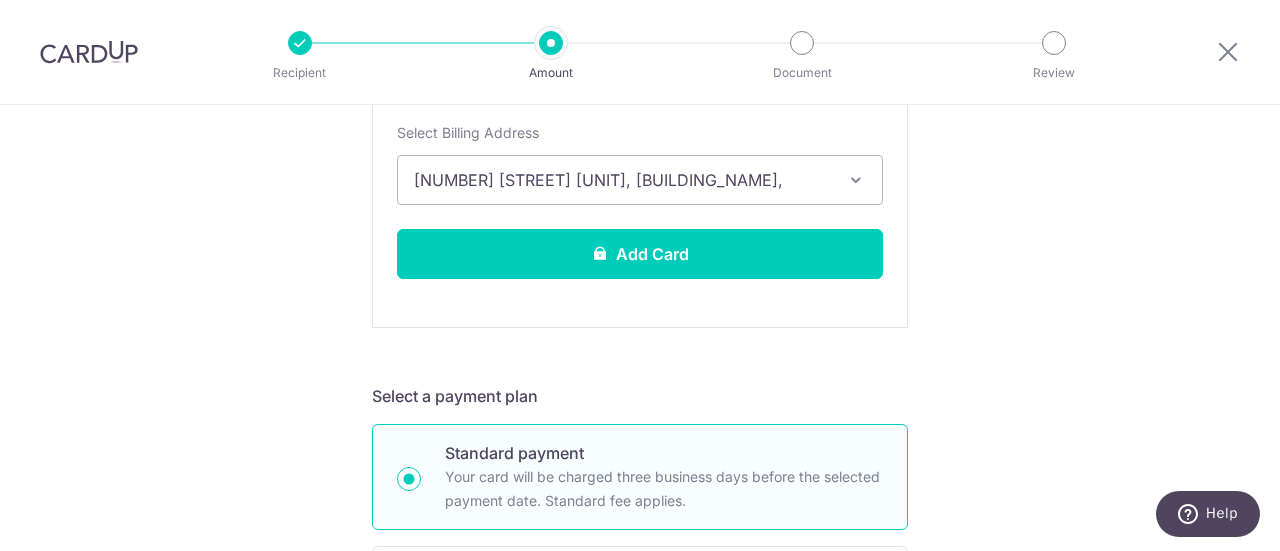 scroll, scrollTop: 800, scrollLeft: 0, axis: vertical 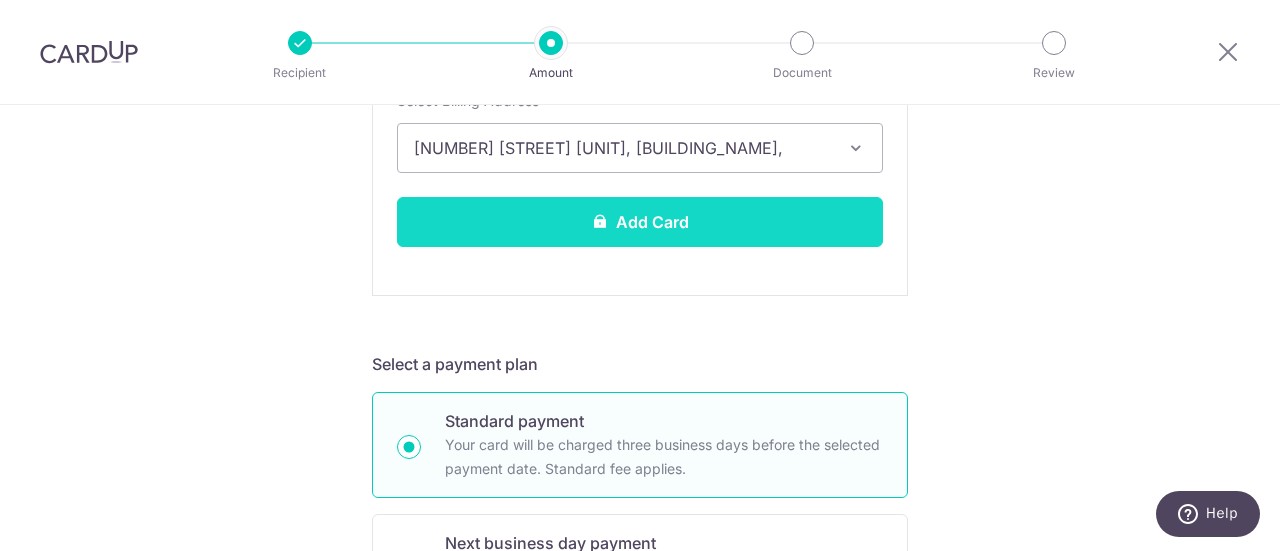 click on "Add Card" at bounding box center (640, 222) 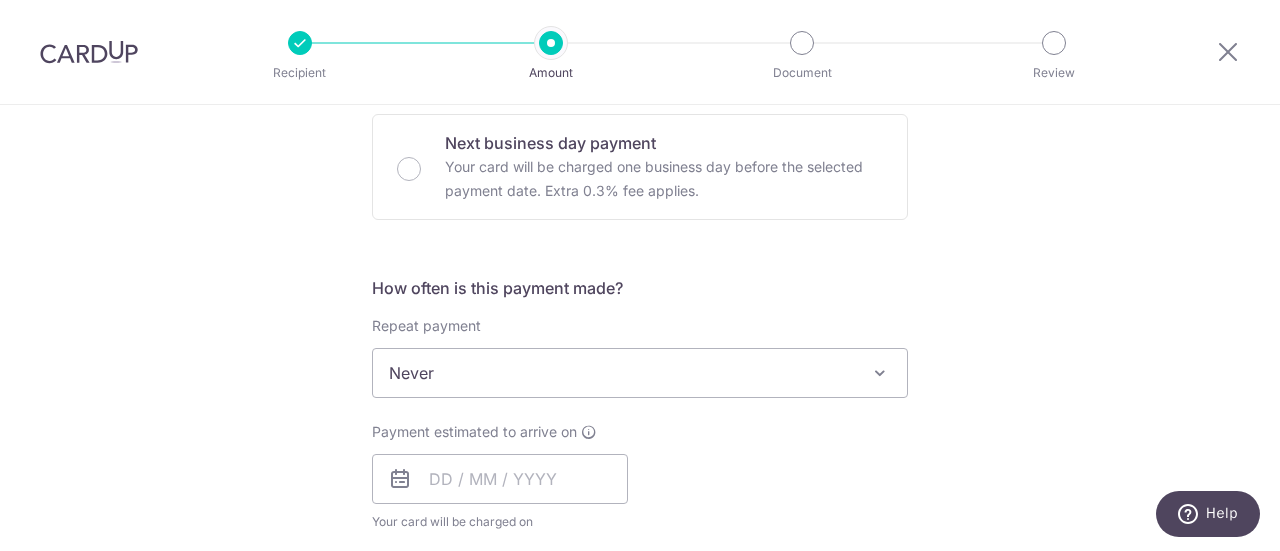 scroll, scrollTop: 1300, scrollLeft: 0, axis: vertical 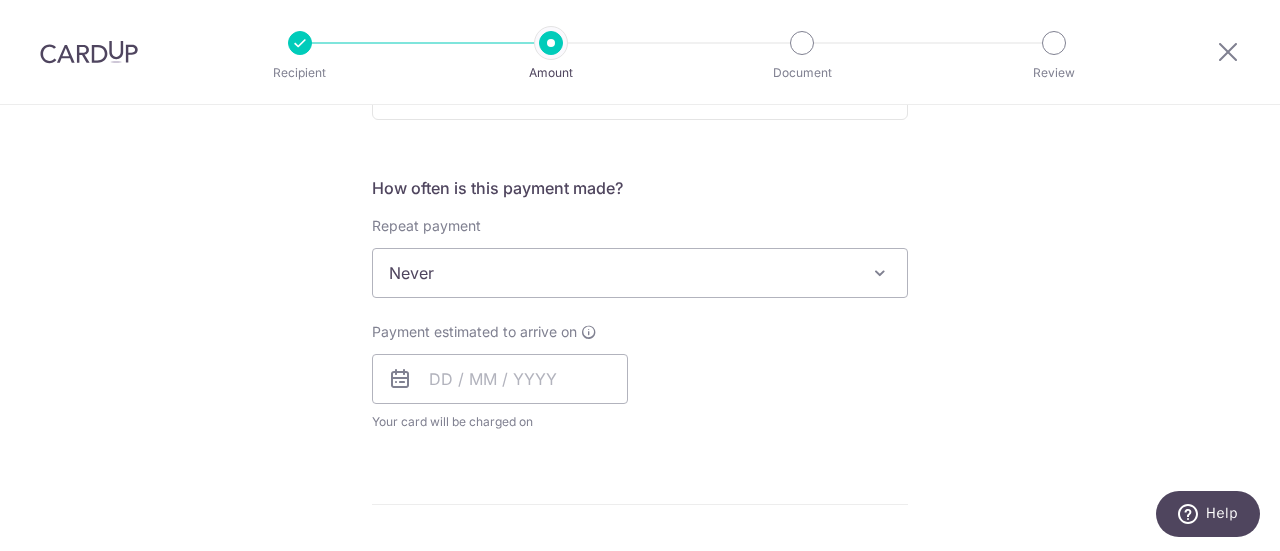 click at bounding box center [880, 273] 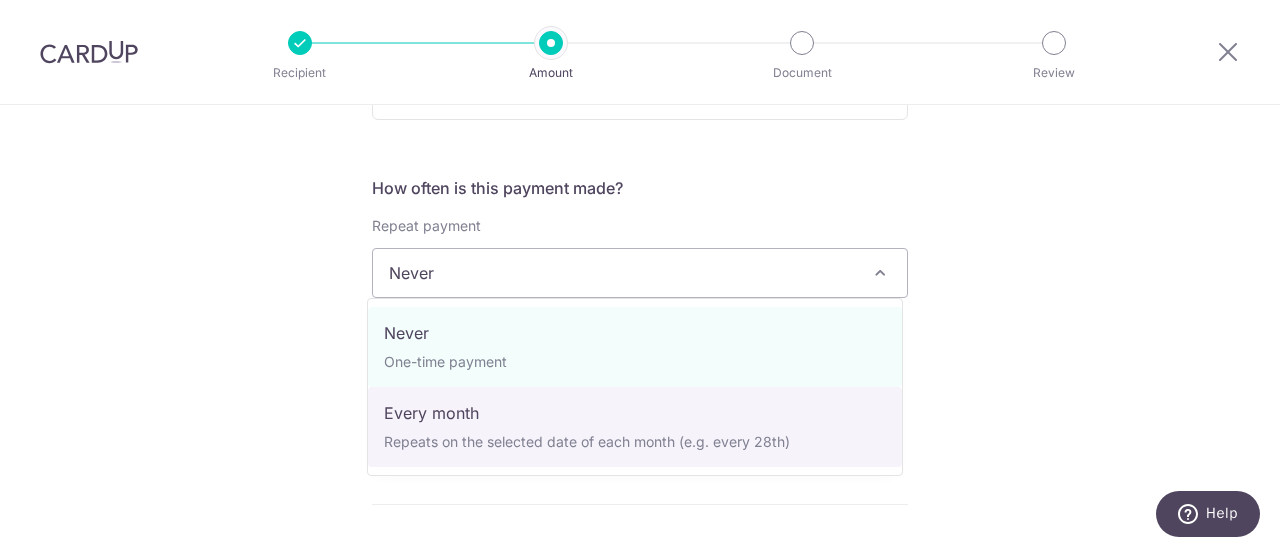 select on "3" 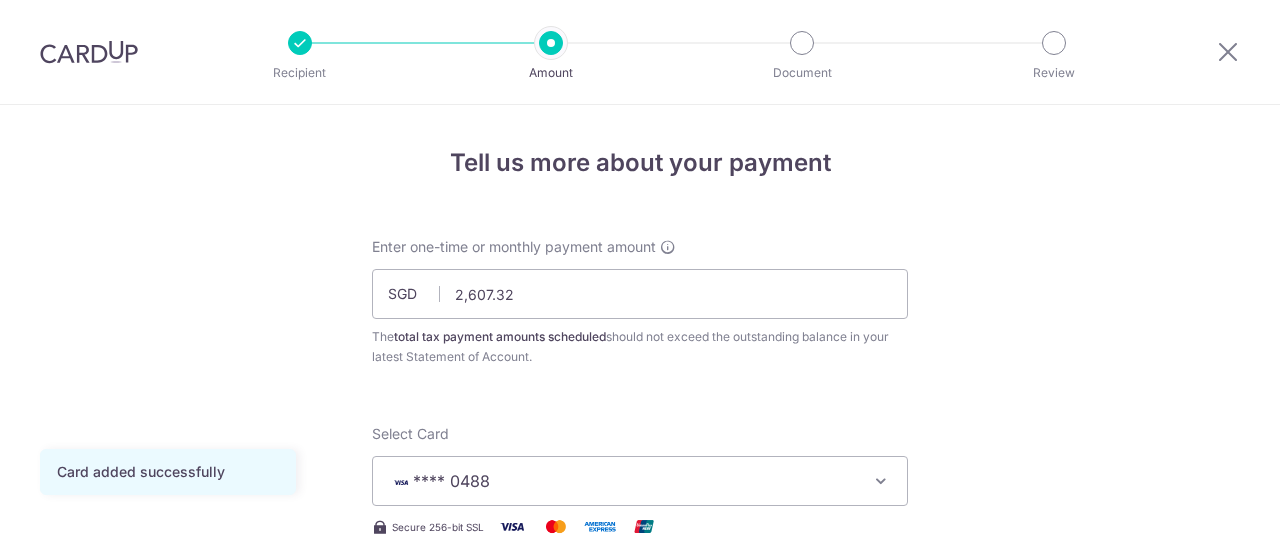 scroll, scrollTop: 0, scrollLeft: 0, axis: both 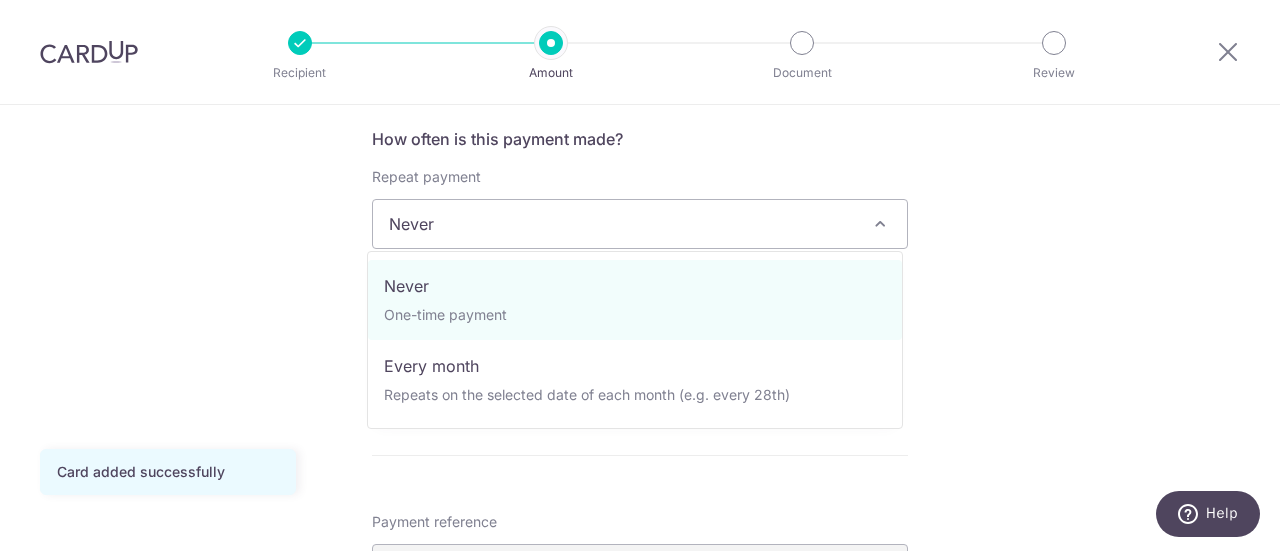 click on "Never" at bounding box center (640, 224) 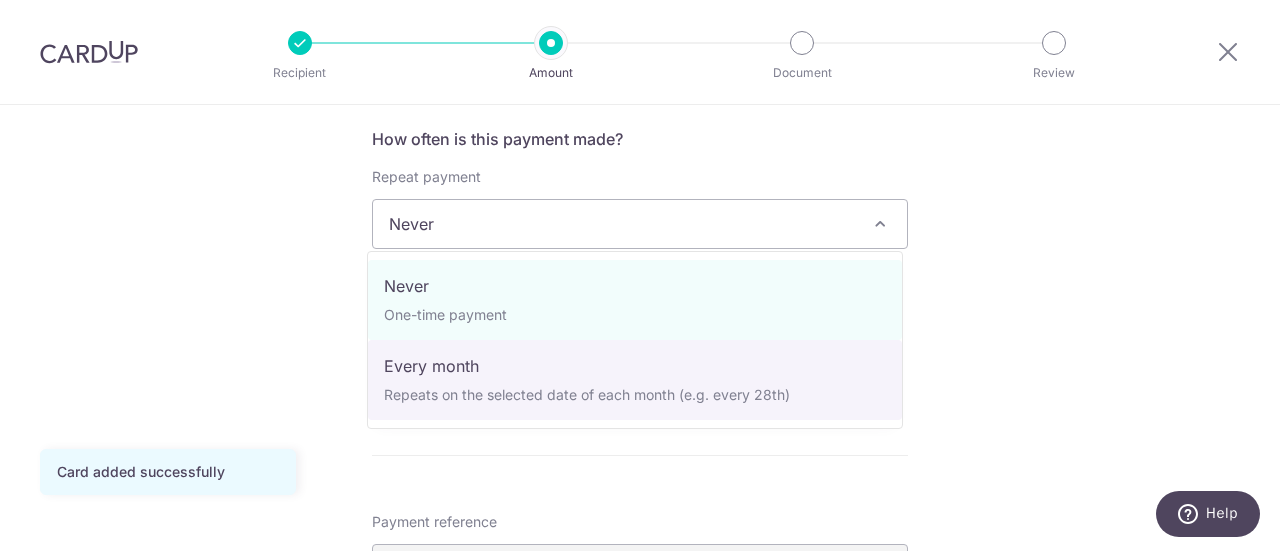 select on "3" 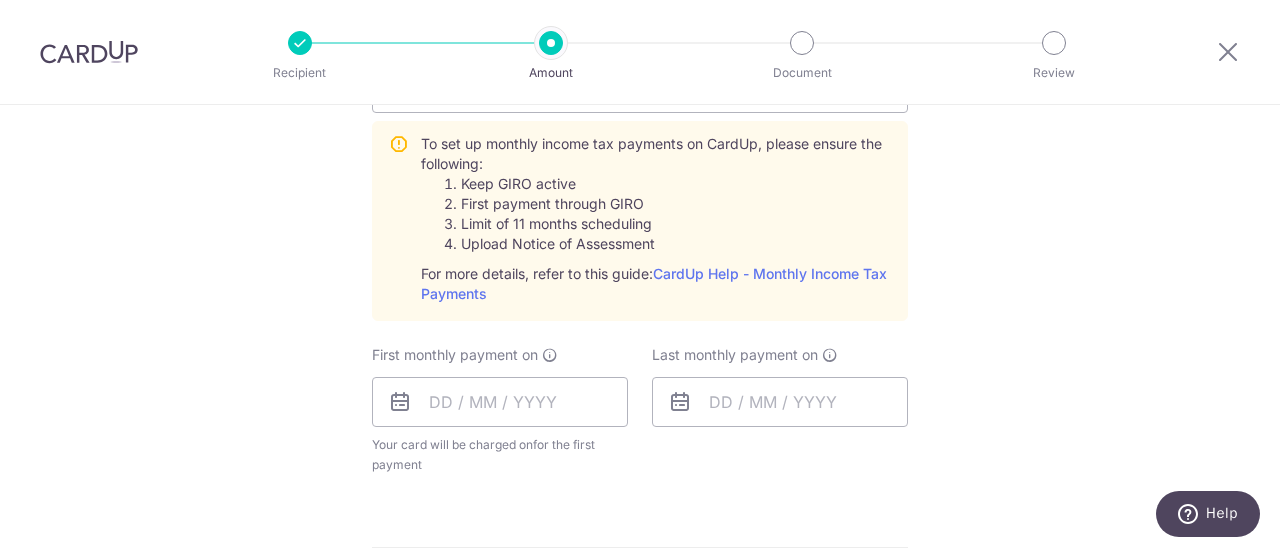 scroll, scrollTop: 1034, scrollLeft: 0, axis: vertical 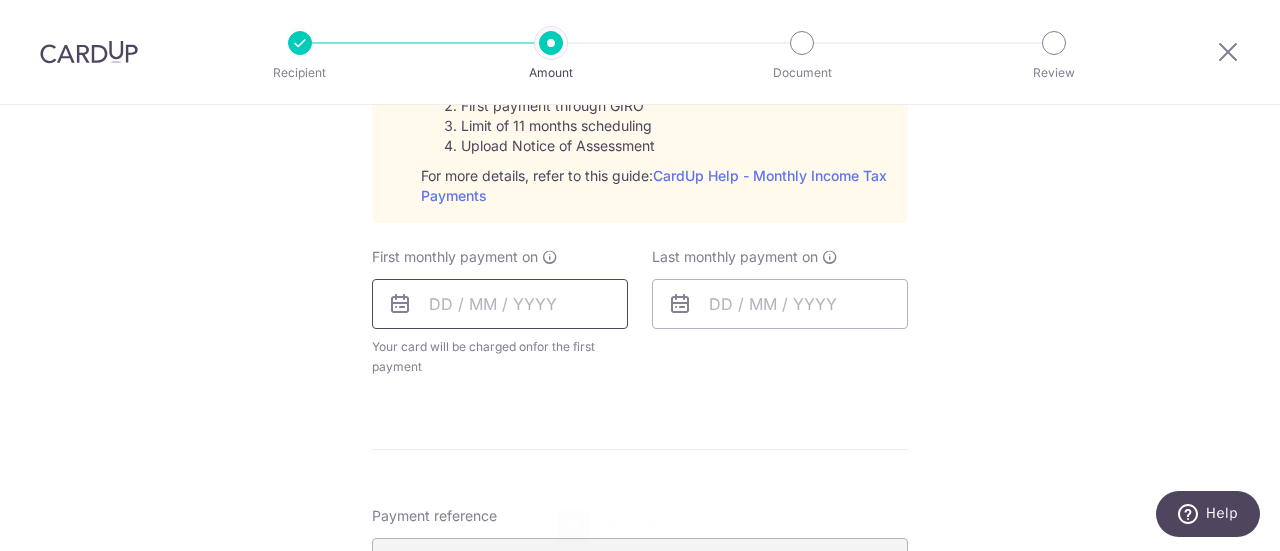 click at bounding box center (500, 304) 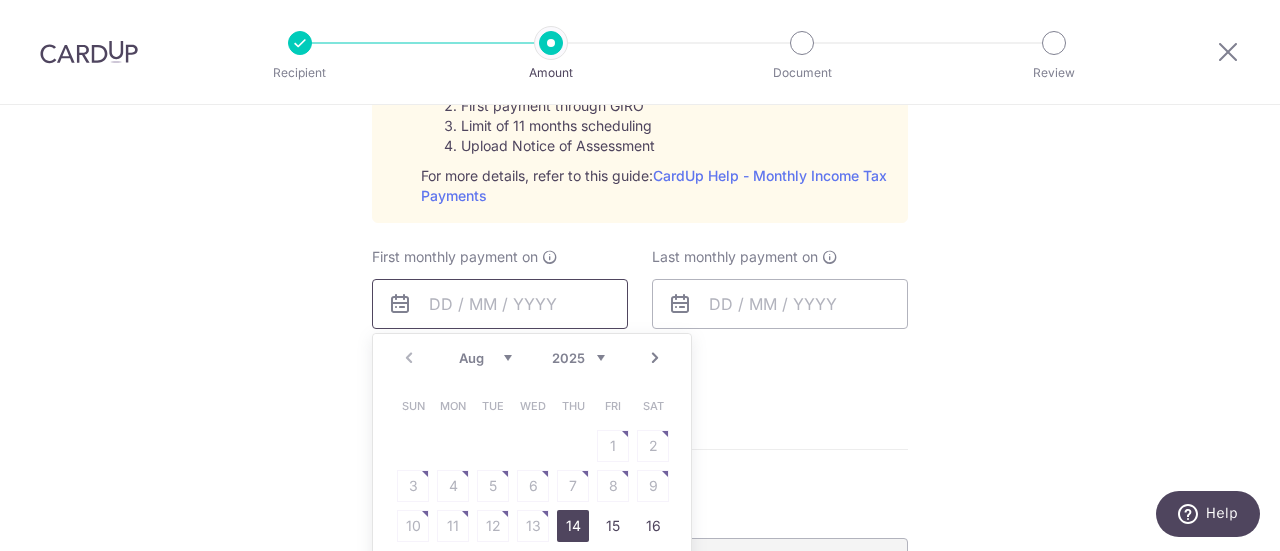 scroll, scrollTop: 1134, scrollLeft: 0, axis: vertical 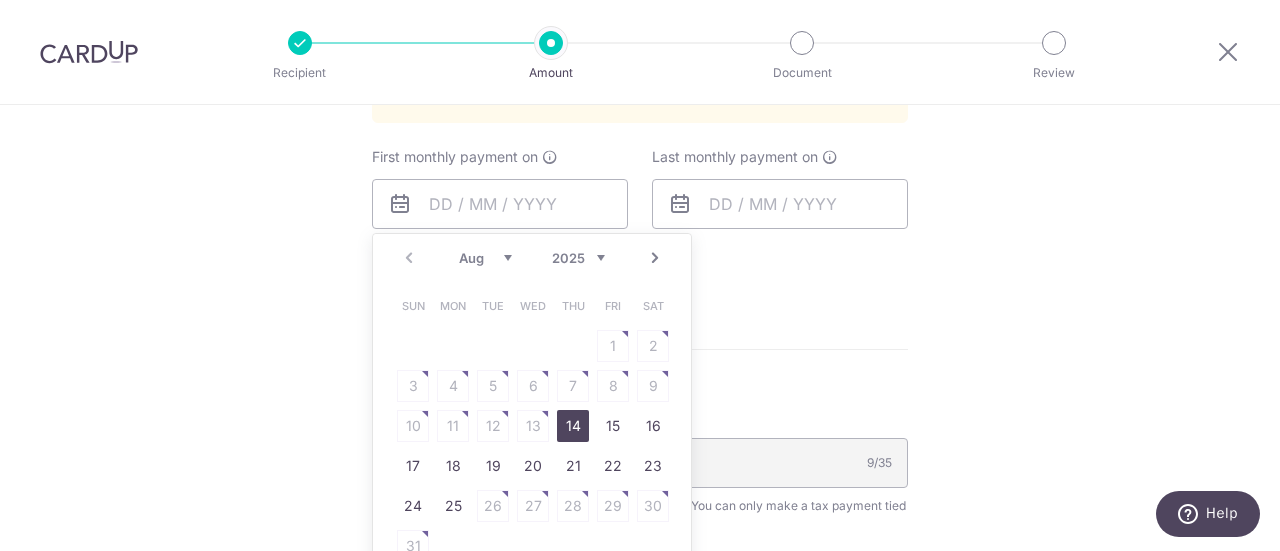 click on "14" at bounding box center [573, 426] 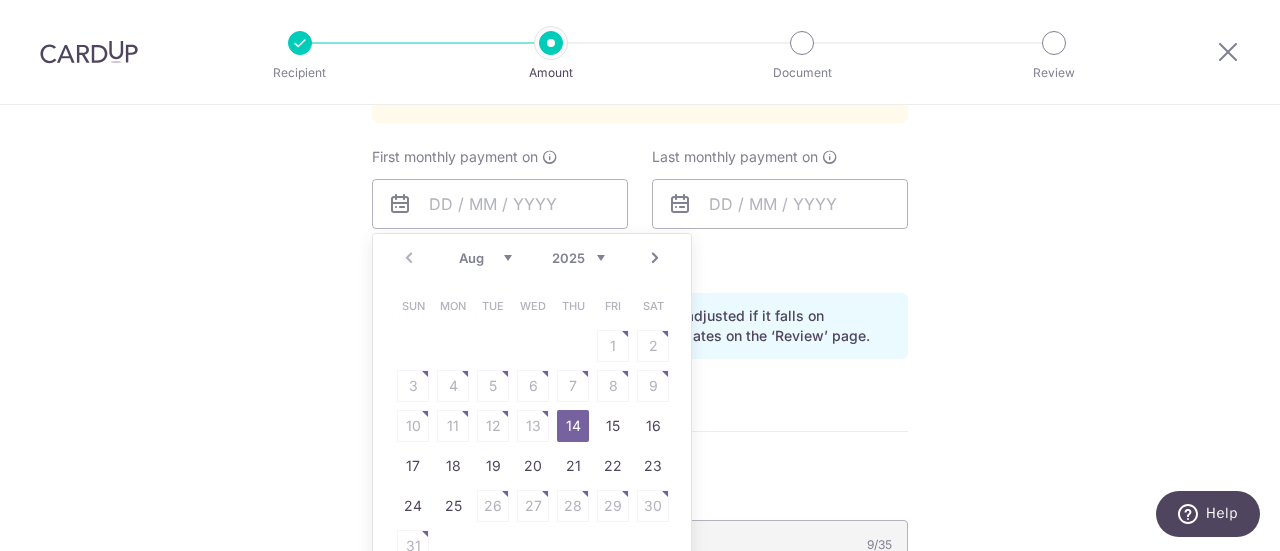 type on "14/08/2025" 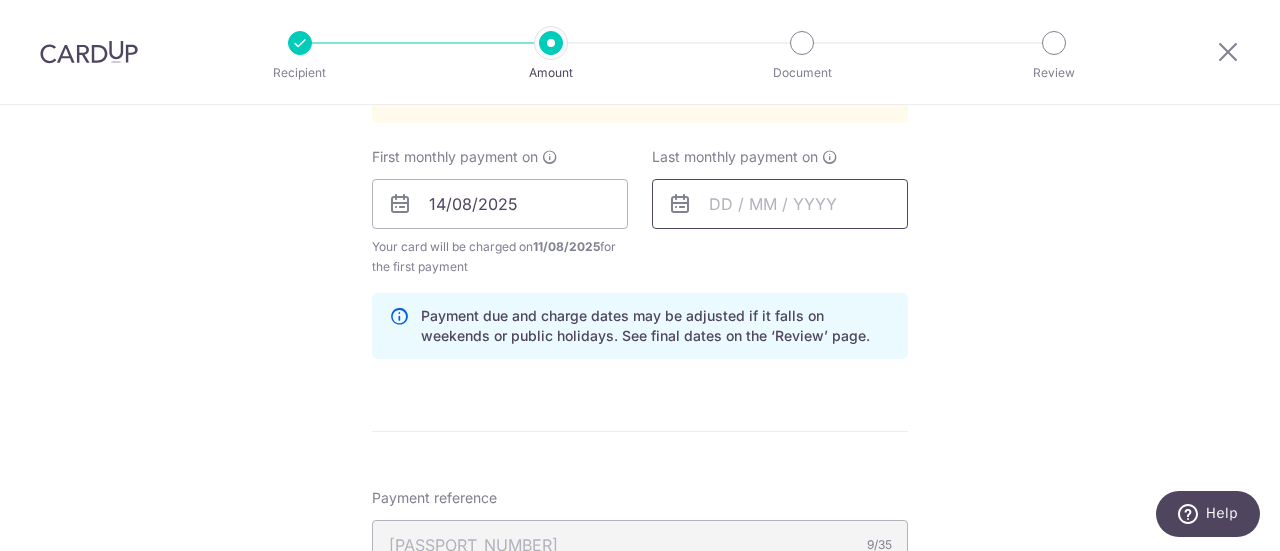 click at bounding box center (780, 204) 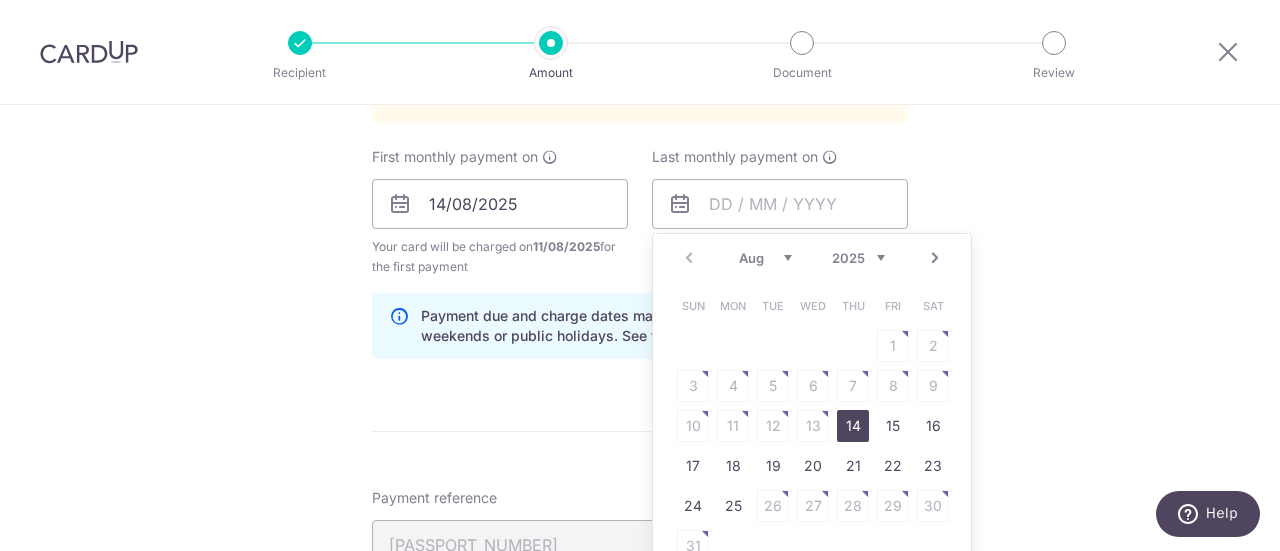 click on "Prev Next Aug Sep Oct Nov Dec 2025 2026" at bounding box center (812, 258) 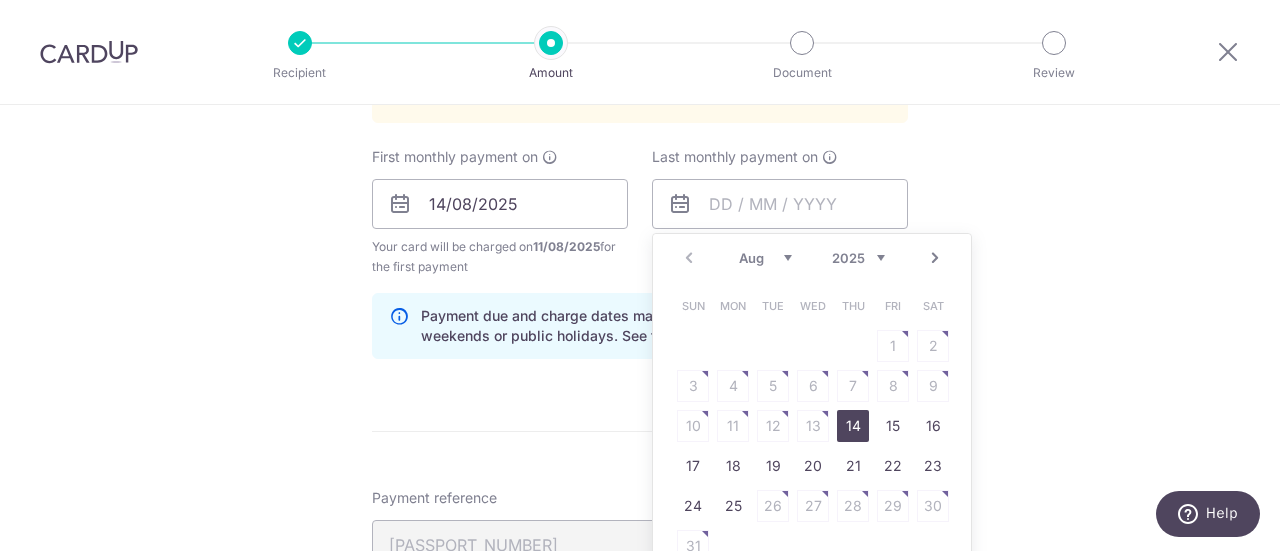 click on "Prev Next Aug Sep Oct Nov Dec 2025 2026" at bounding box center [812, 258] 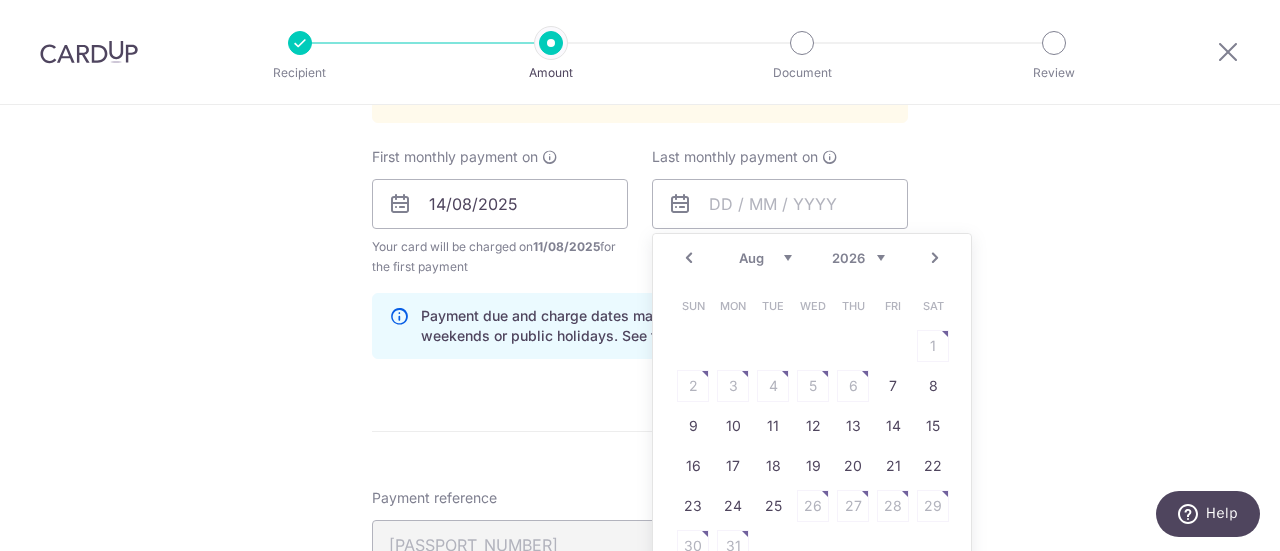 click on "Prev" at bounding box center [689, 258] 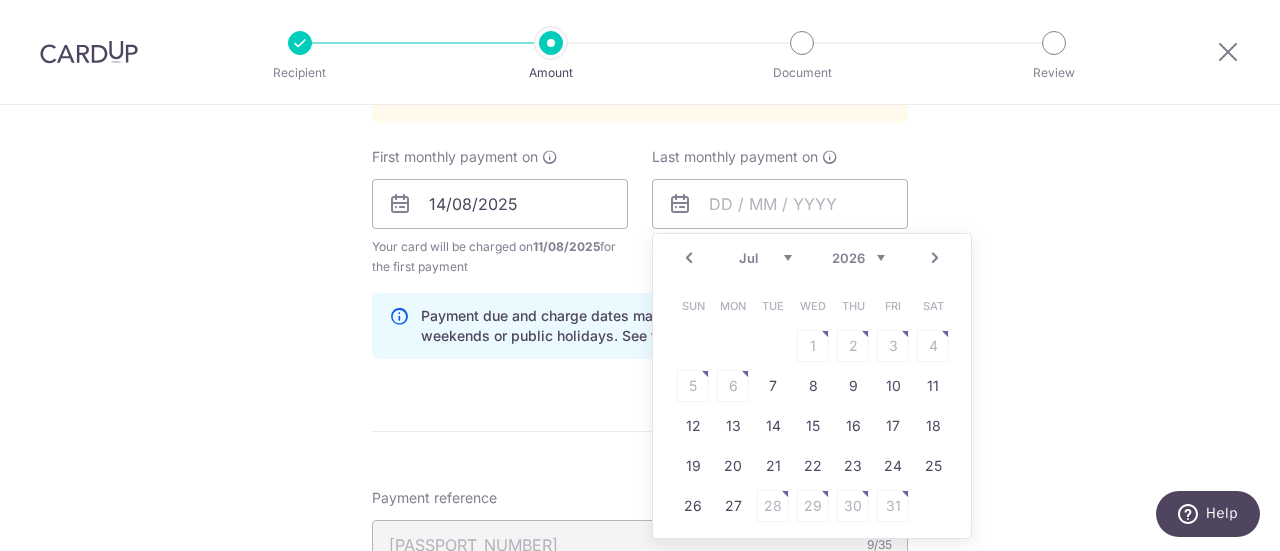 click on "Prev" at bounding box center [689, 258] 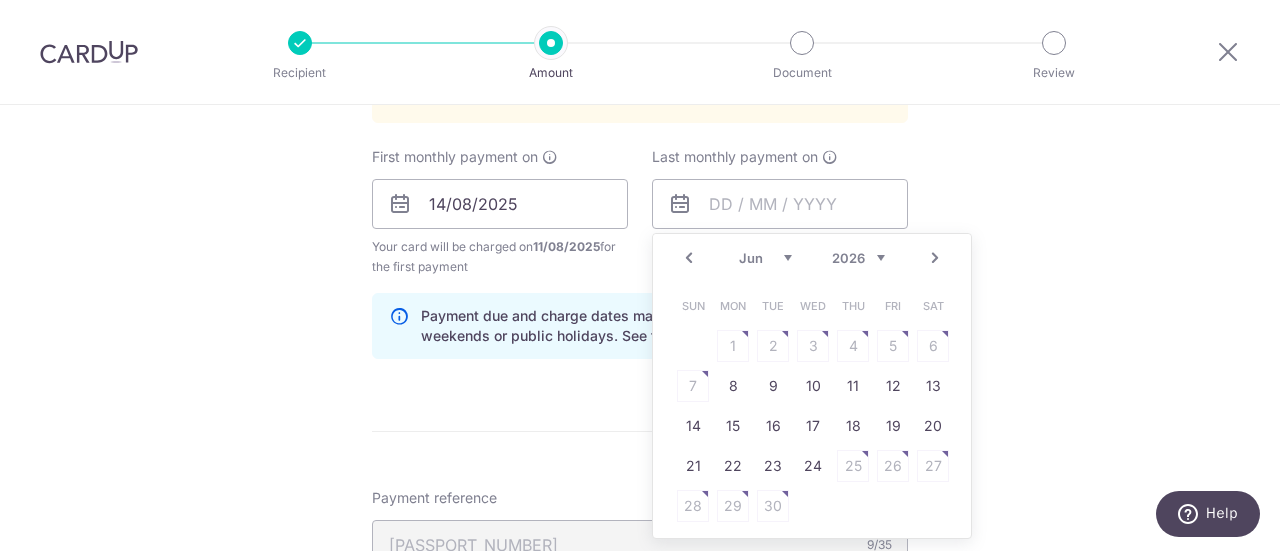click on "Prev" at bounding box center (689, 258) 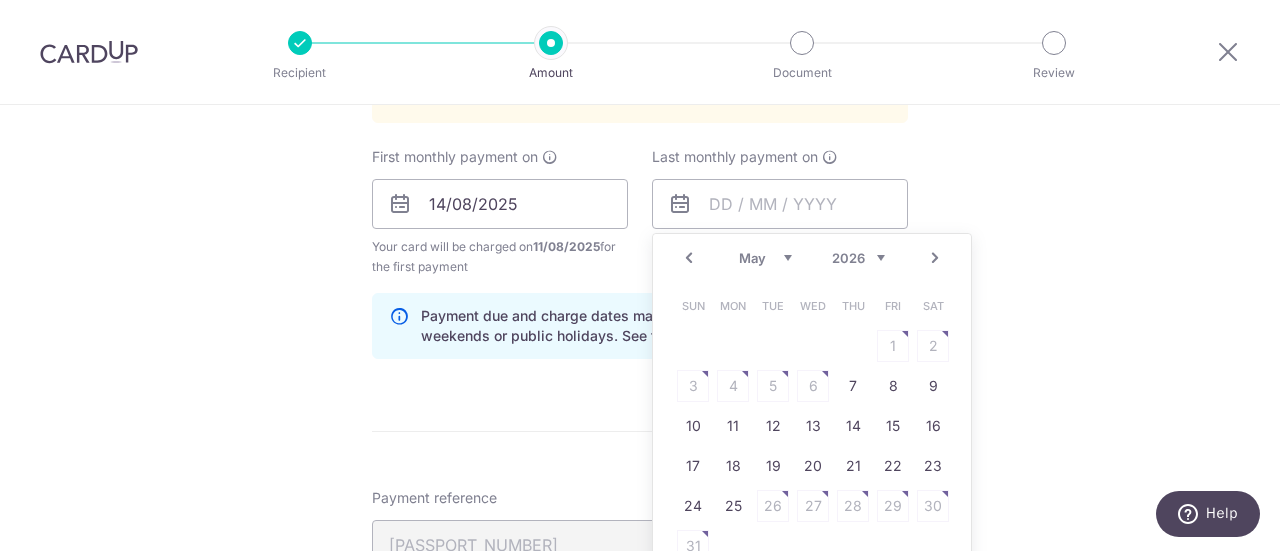 click on "Prev" at bounding box center [689, 258] 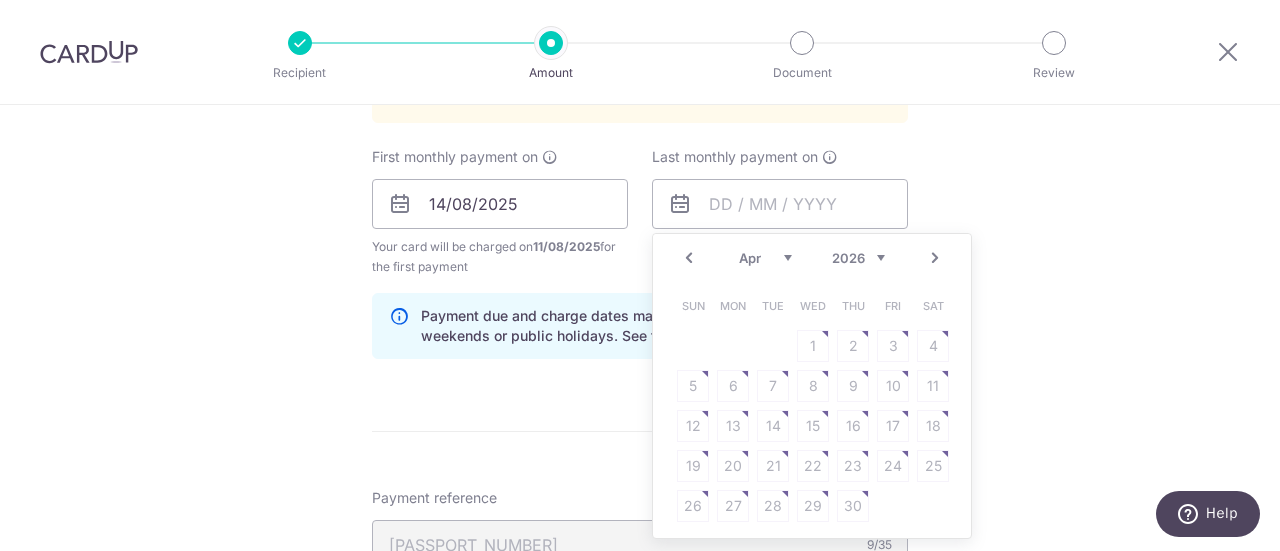 click on "Sun Mon Tue Wed Thu Fri Sat       1 2 3 4 5 6 7 8 9 10 11 12 13 14 15 16 17 18 19 20 21 22 23 24 25 26 27 28 29 30" at bounding box center [813, 406] 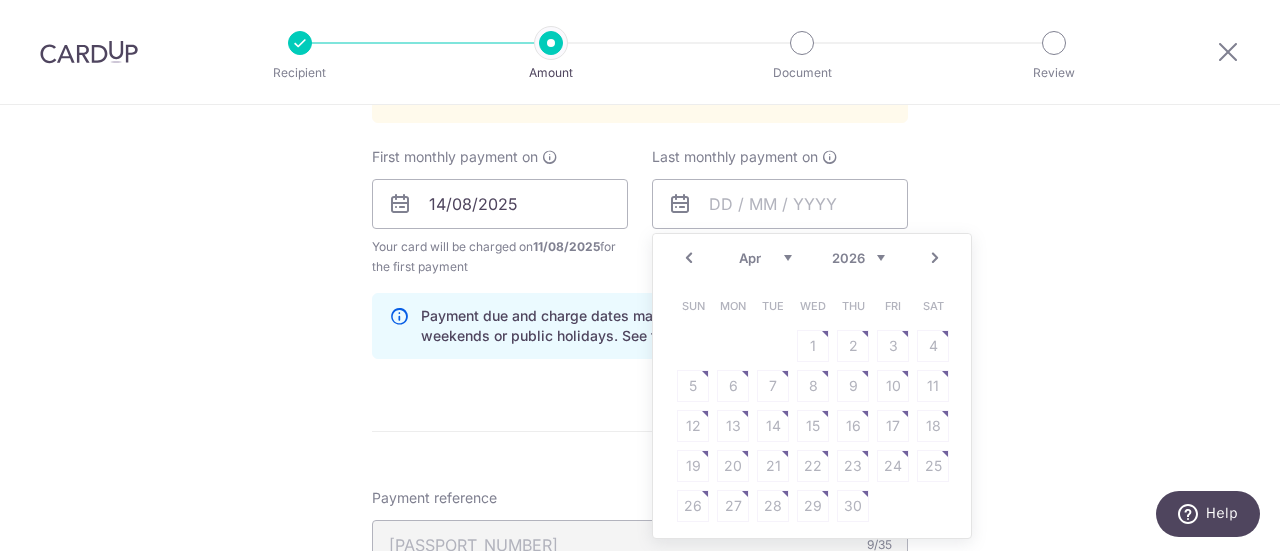 click on "Prev" at bounding box center [689, 258] 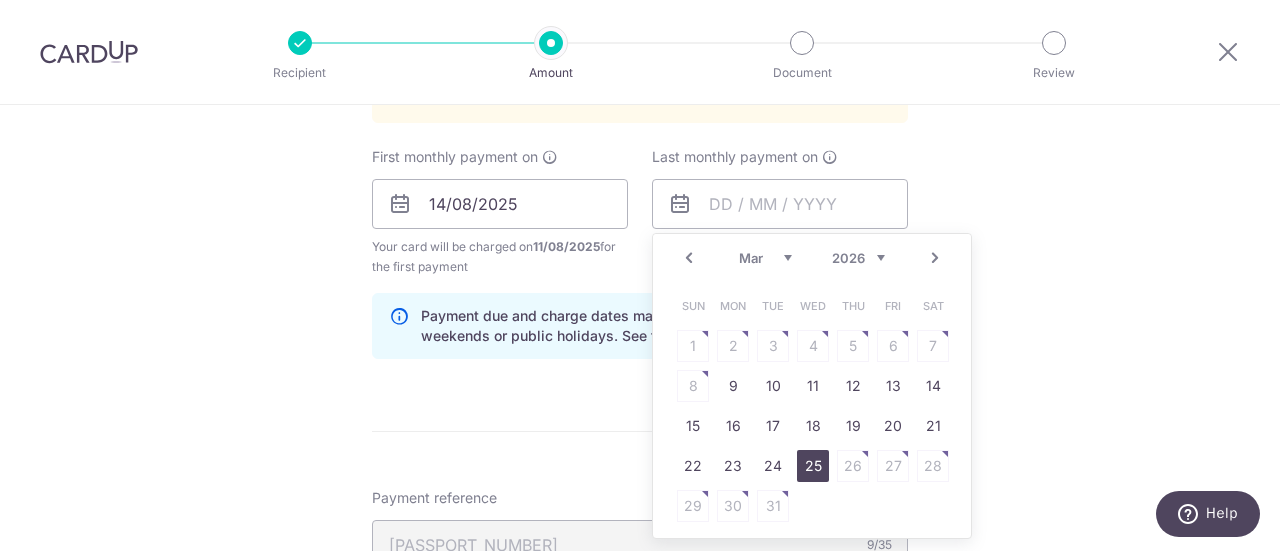 click on "25" at bounding box center (813, 466) 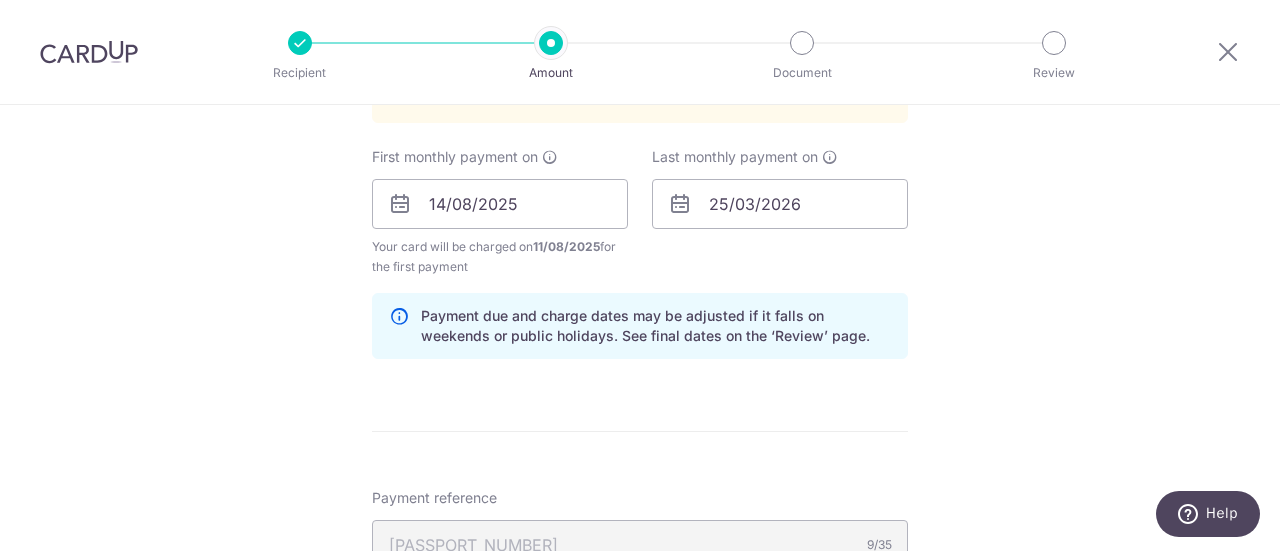 click on "Tell us more about your payment
Enter one-time or monthly payment amount
SGD
2,607.32
2607.32
The  total tax payment amounts scheduled  should not exceed the outstanding balance in your latest Statement of Account.
Card added successfully
Select Card
**** 0488
Add credit card
Your Cards
**** 5148
**** 0488
Secure 256-bit SSL" at bounding box center [640, 54] 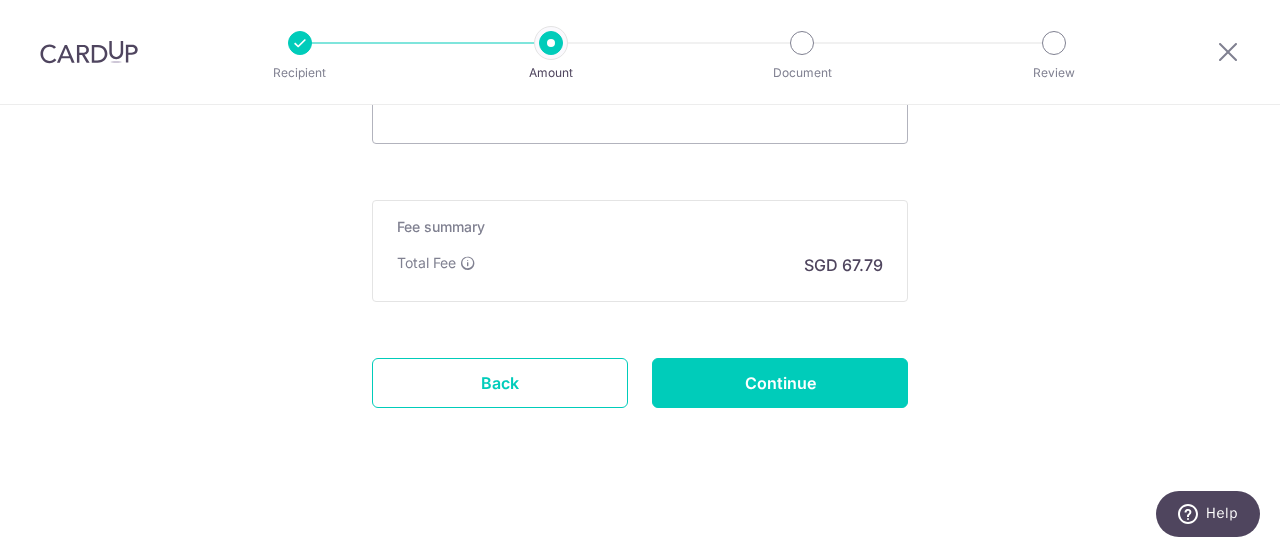 scroll, scrollTop: 1715, scrollLeft: 0, axis: vertical 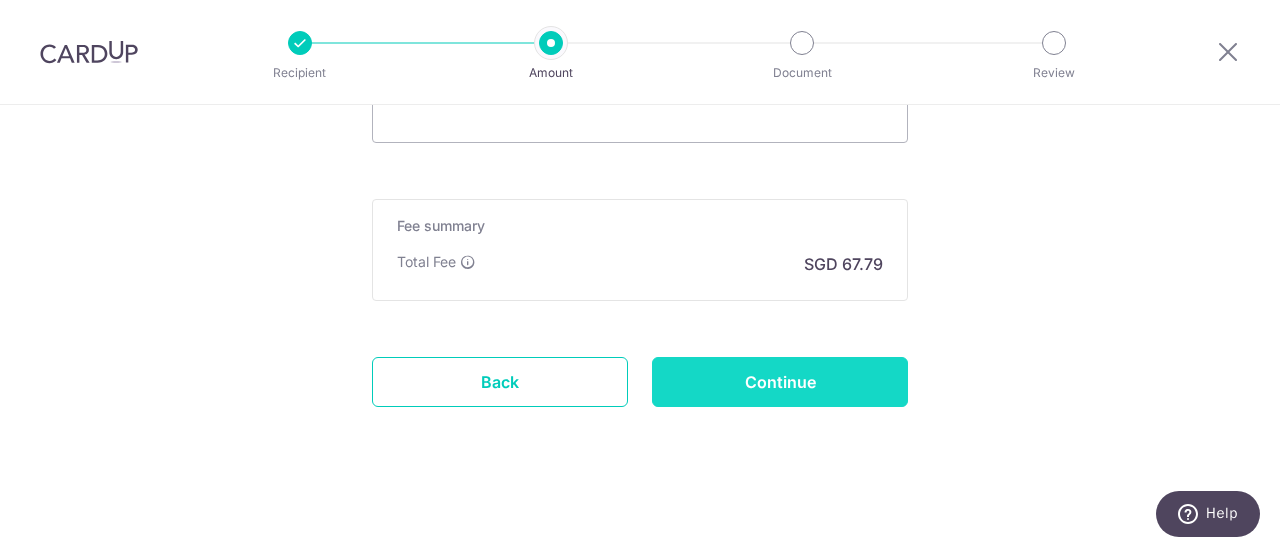 click on "Continue" at bounding box center [780, 382] 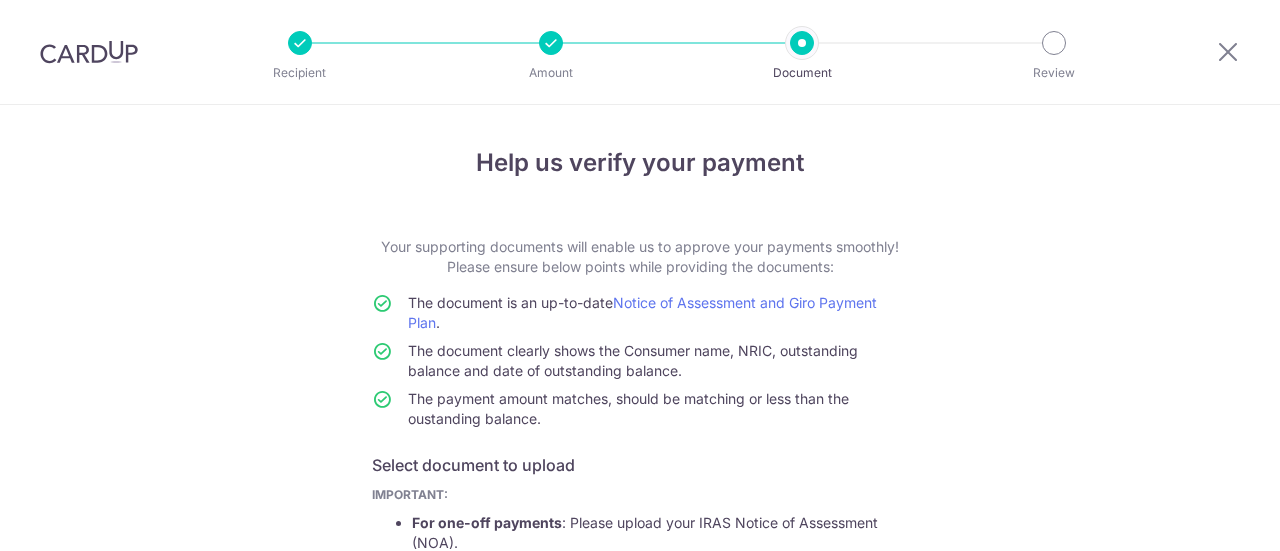 scroll, scrollTop: 0, scrollLeft: 0, axis: both 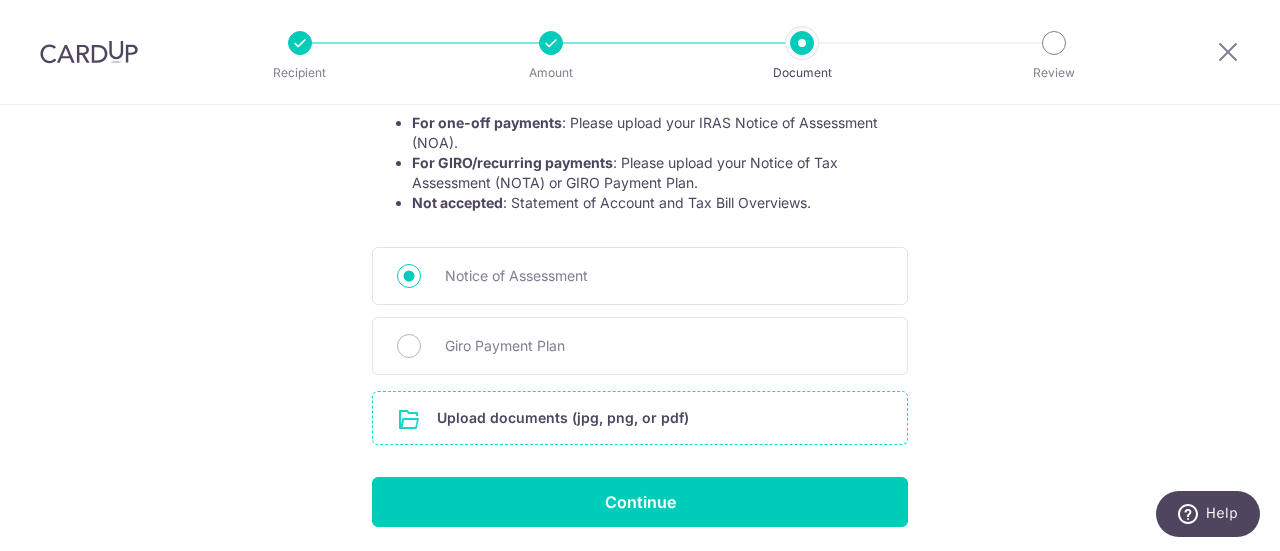click at bounding box center [640, 418] 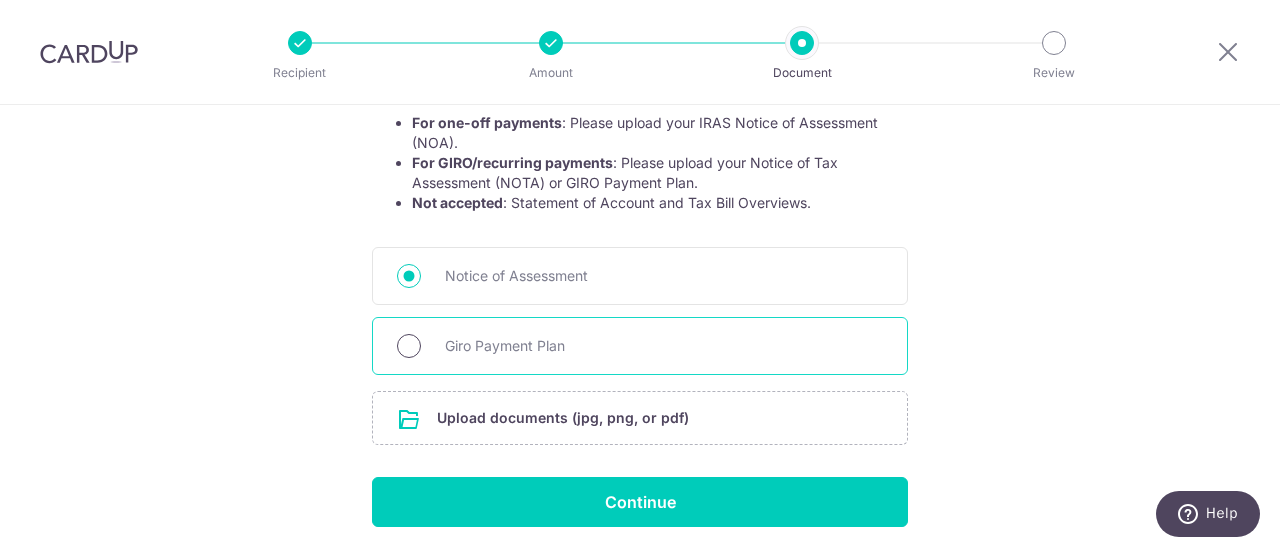 click on "Giro Payment Plan" at bounding box center (409, 346) 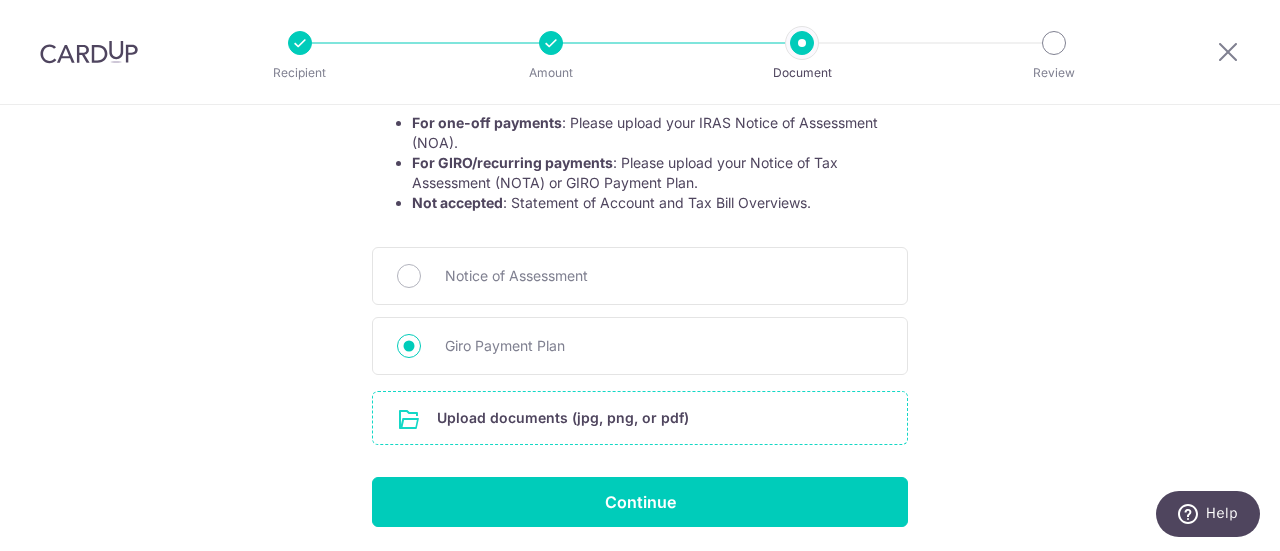 click at bounding box center [640, 418] 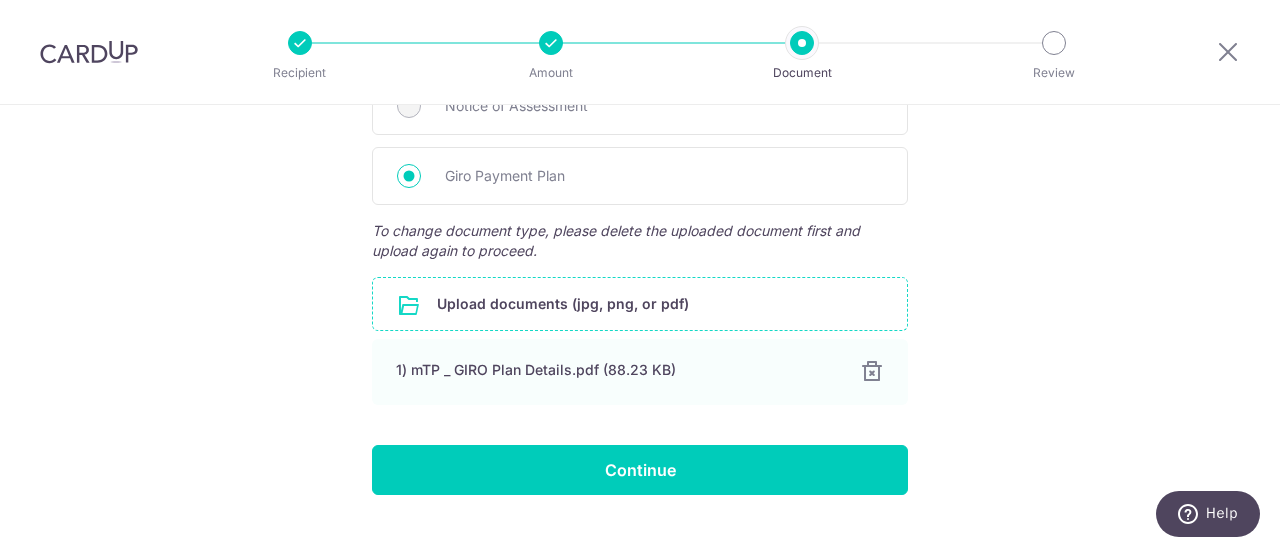 scroll, scrollTop: 600, scrollLeft: 0, axis: vertical 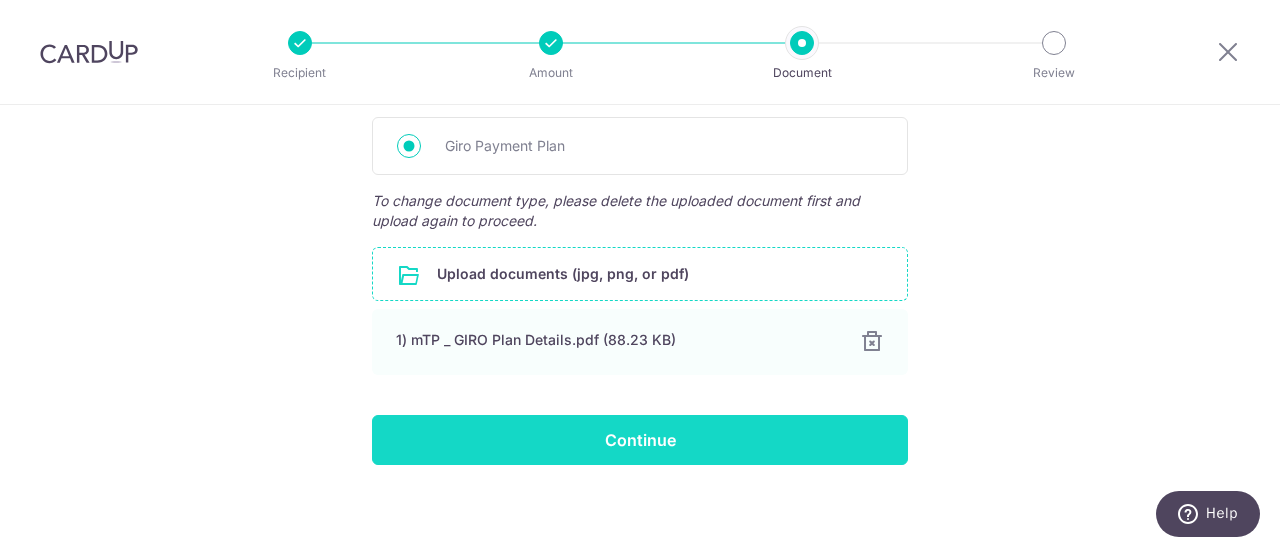 click on "Continue" at bounding box center (640, 440) 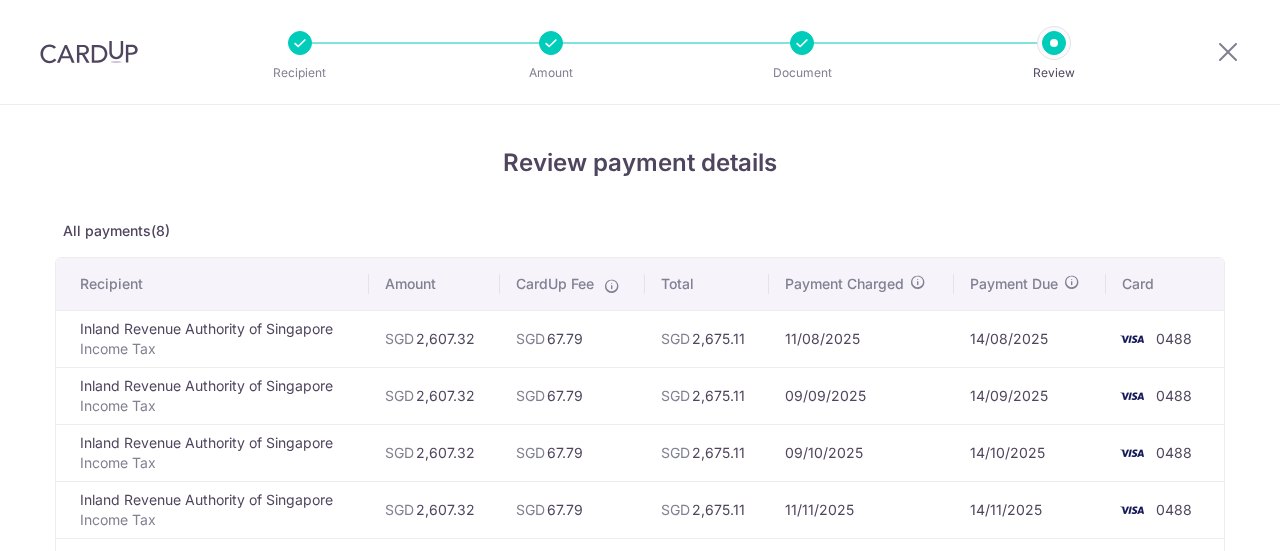 scroll, scrollTop: 0, scrollLeft: 0, axis: both 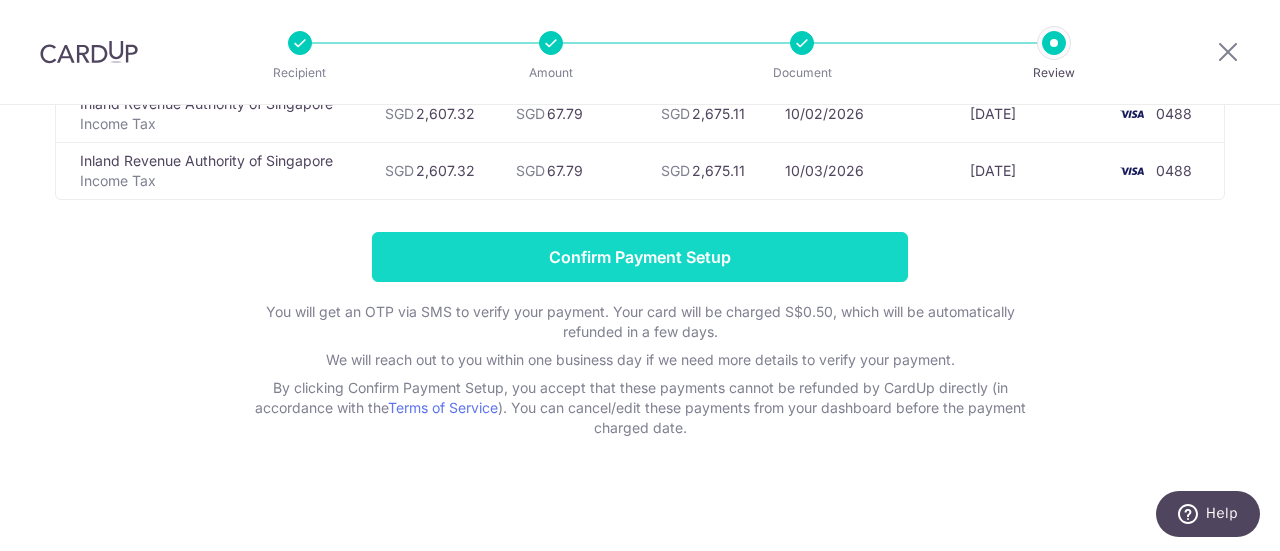 click on "Confirm Payment Setup" at bounding box center (640, 257) 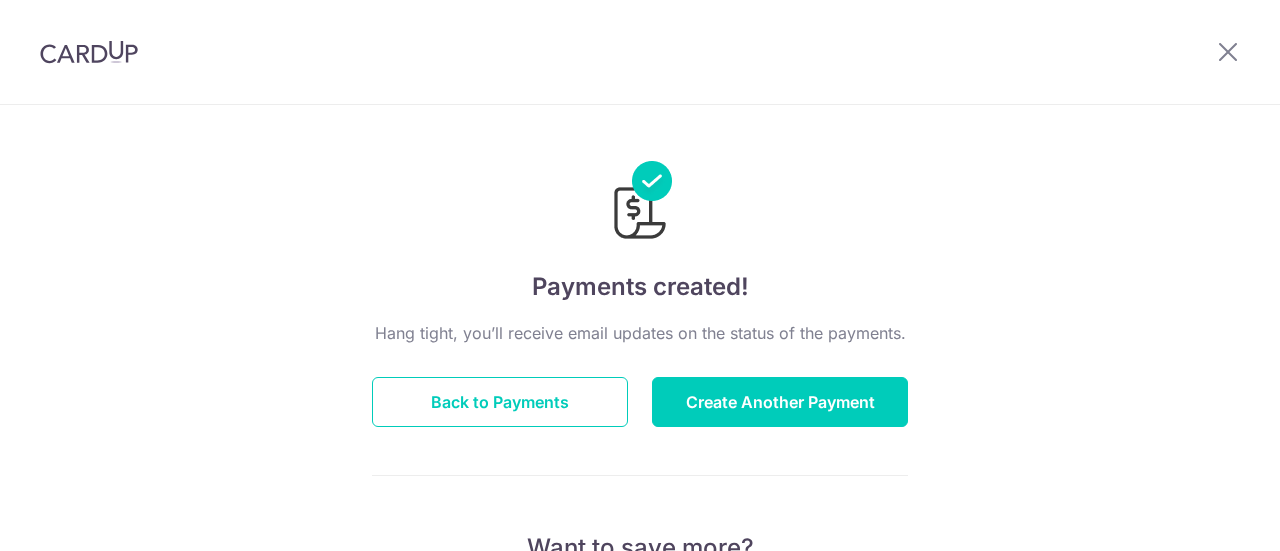 scroll, scrollTop: 0, scrollLeft: 0, axis: both 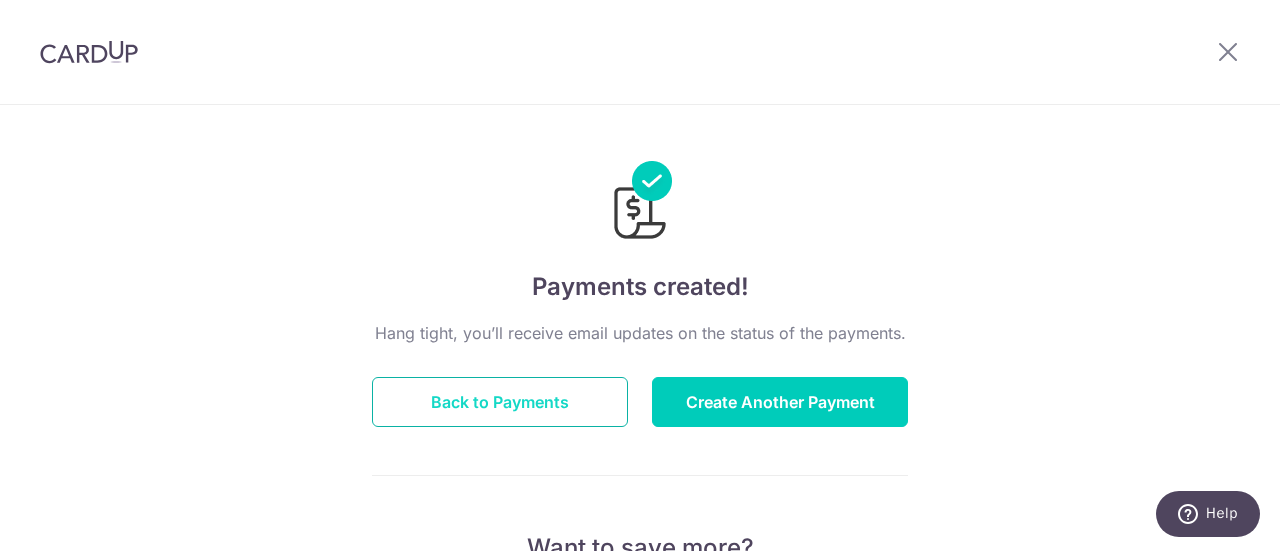 click on "Back to Payments" at bounding box center (500, 402) 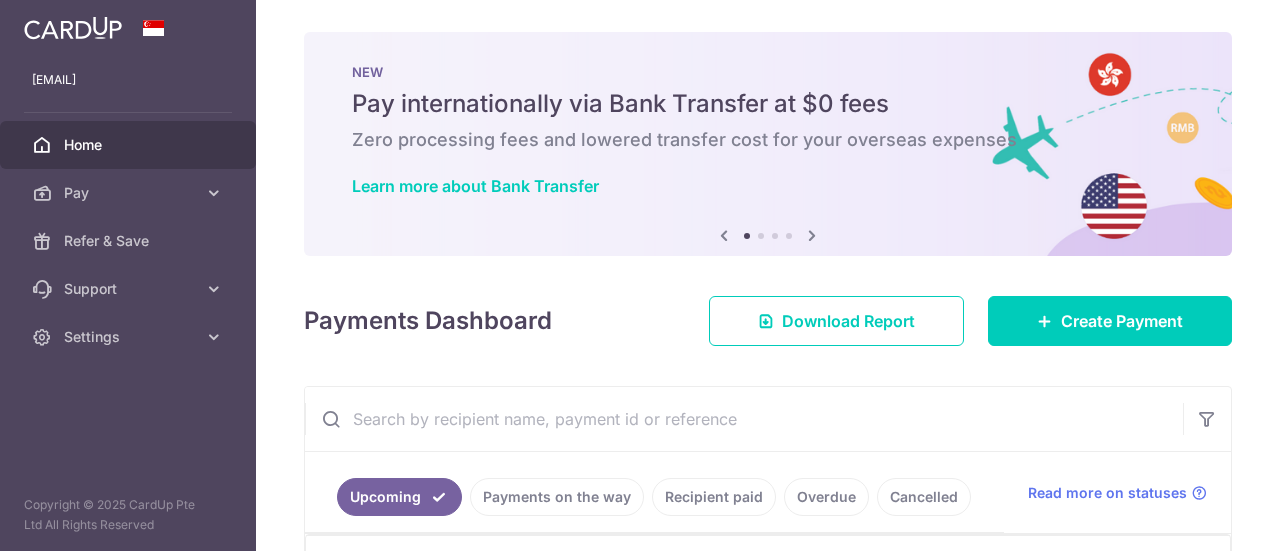 scroll, scrollTop: 0, scrollLeft: 0, axis: both 